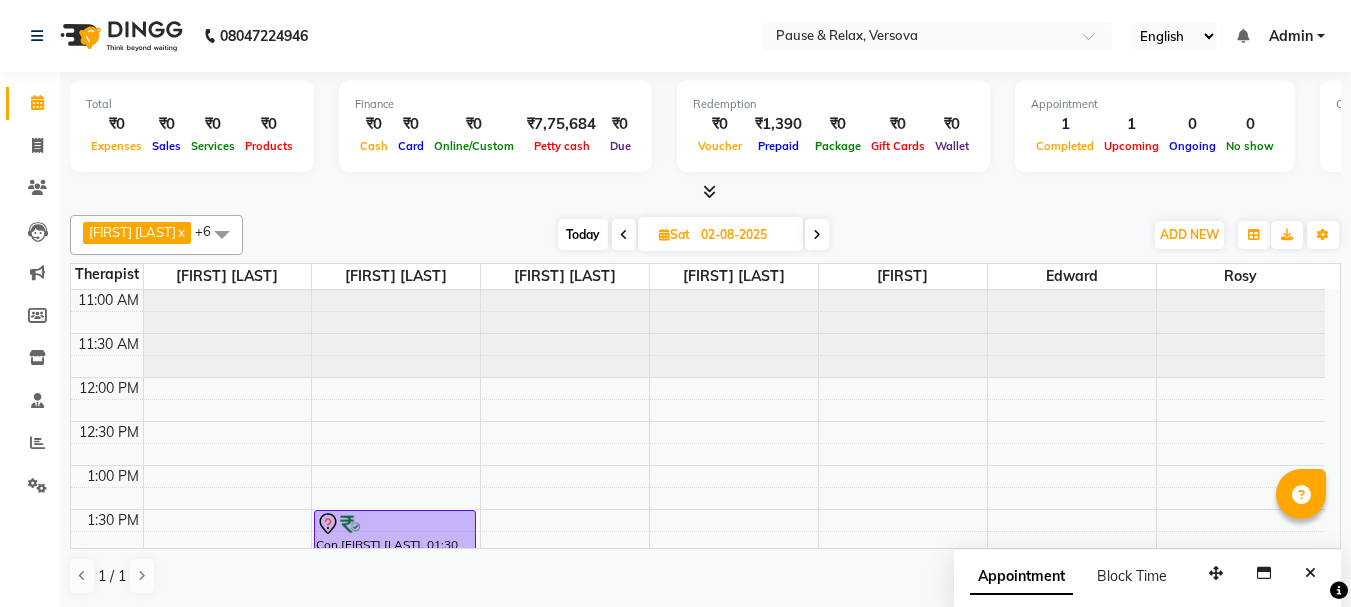 scroll, scrollTop: 0, scrollLeft: 0, axis: both 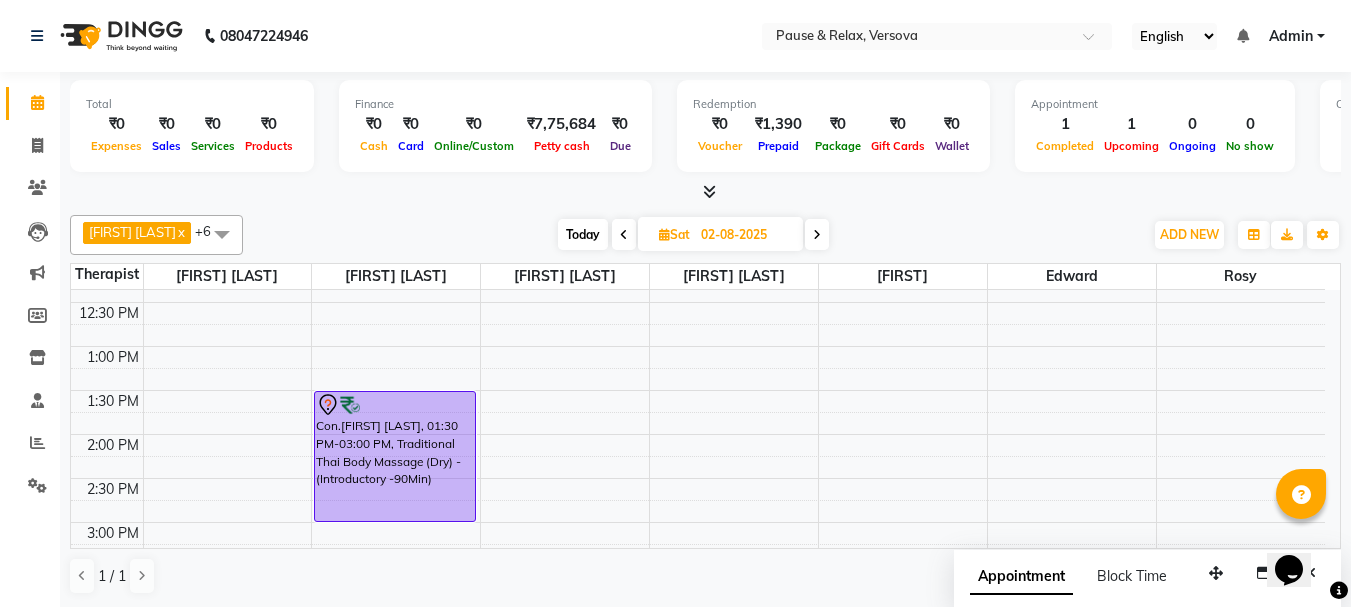 click at bounding box center [817, 235] 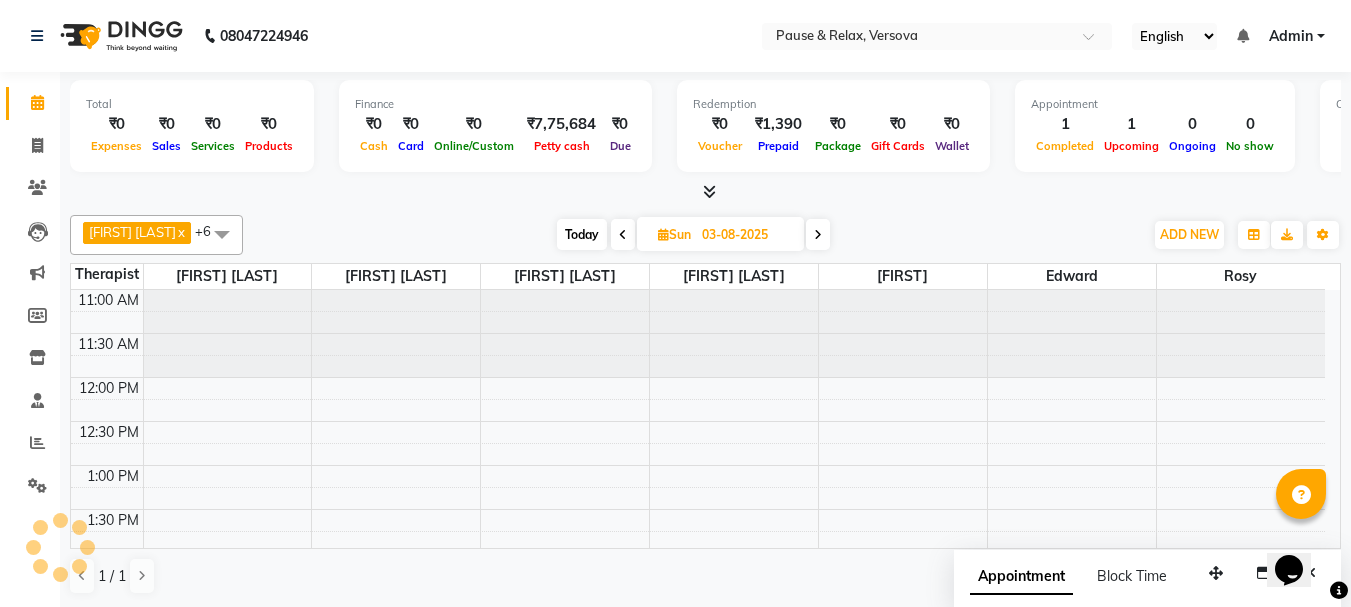 scroll, scrollTop: 441, scrollLeft: 0, axis: vertical 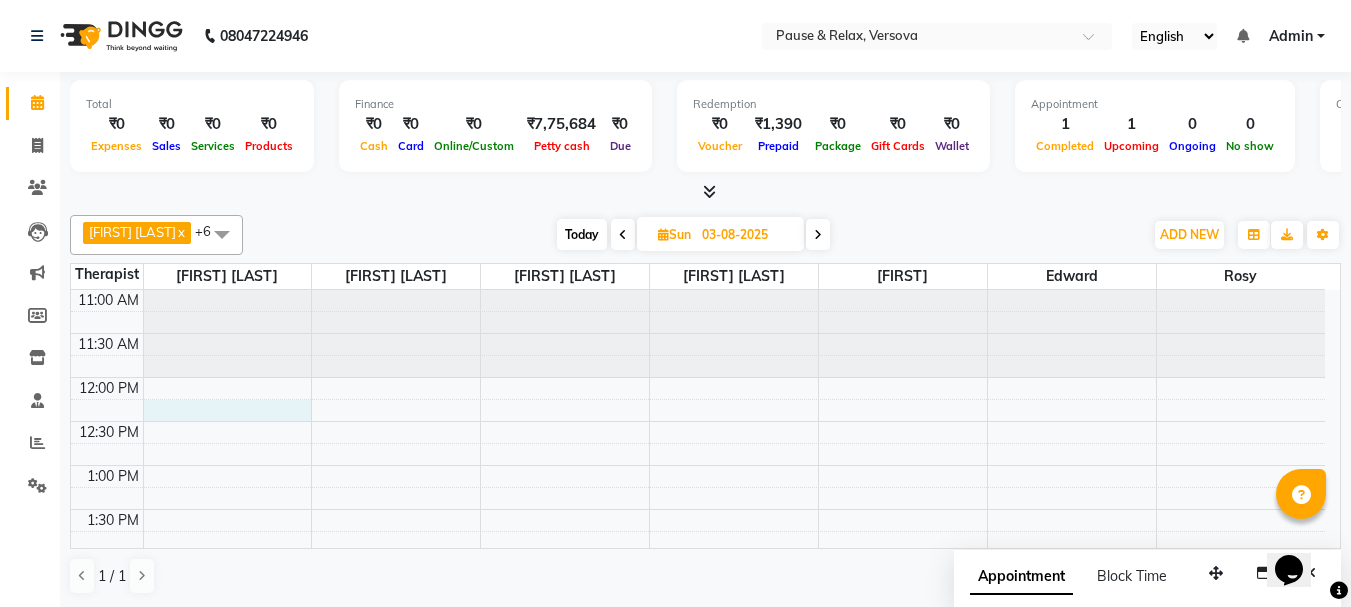 click on "11:00 AM 11:30 AM 12:00 PM 12:30 PM 1:00 PM 1:30 PM 2:00 PM 2:30 PM 3:00 PM 3:30 PM 4:00 PM 4:30 PM 5:00 PM 5:30 PM 6:00 PM 6:30 PM 7:00 PM 7:30 PM 8:00 PM 8:30 PM 9:00 PM 9:30 PM             [FIRST] [LAST], 04:00 PM-05:00 PM, Traditional Thai Body Massage (Dry) - (Introductory -60Min)             [FIRST] [LAST] USA, 05:30 PM-07:00 PM, Traditional Thai Body Massage (Dry) - (Introductory -90Min)             [FIRST] [LAST], 04:00 PM-05:00 PM, Foot Reflexology and Massage - (Introductory -60Min)" at bounding box center [698, 773] 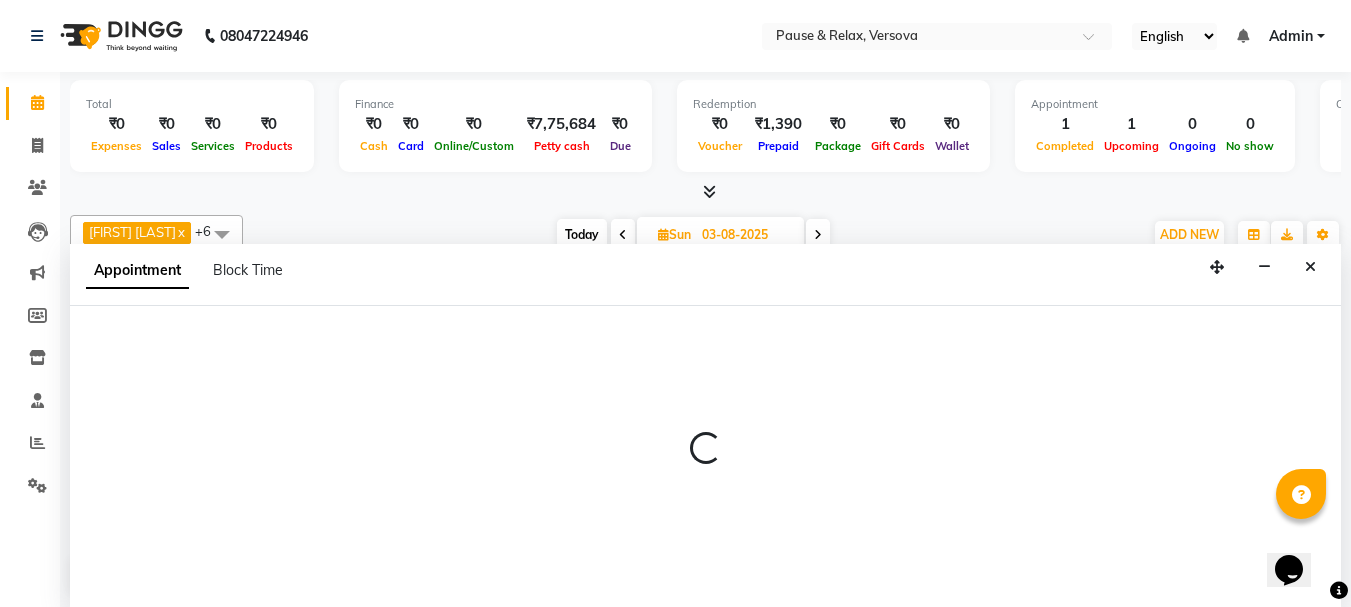 scroll, scrollTop: 1, scrollLeft: 0, axis: vertical 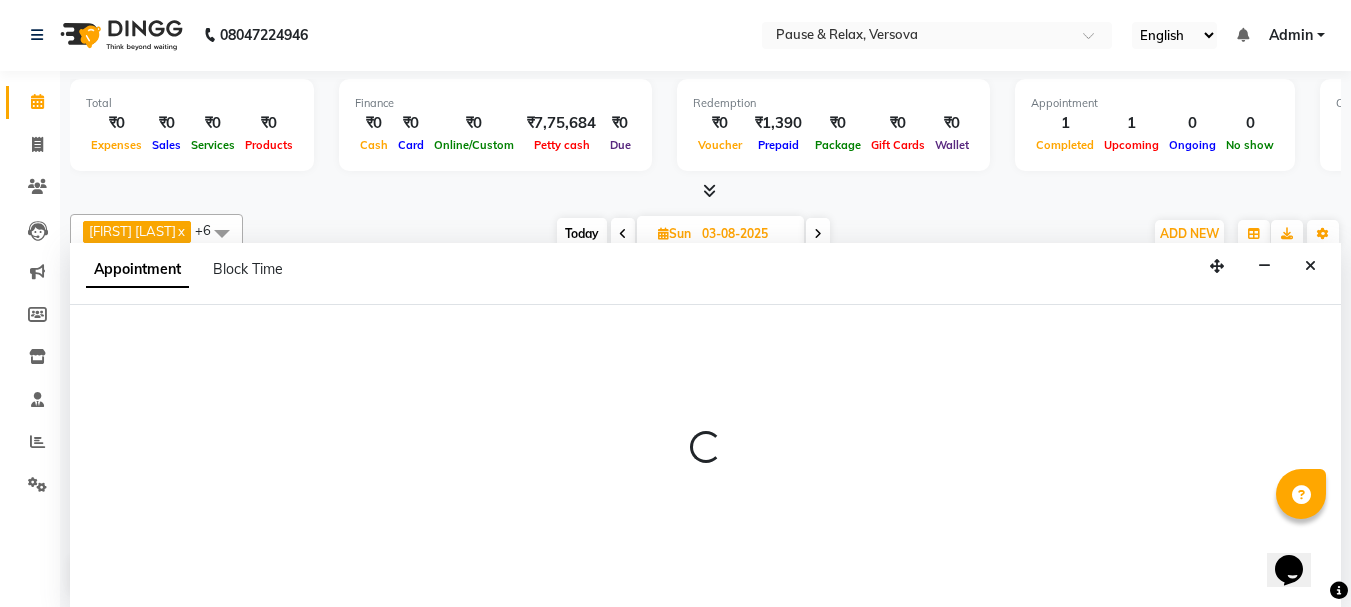 select on "[NUMBER]" 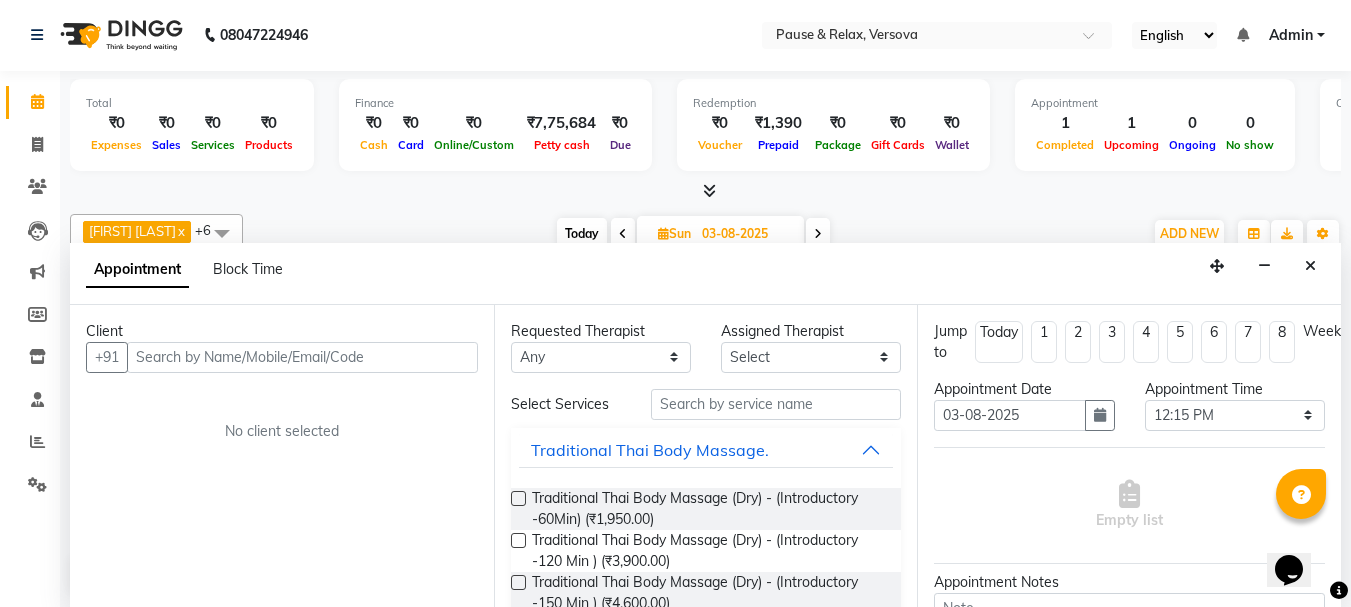click at bounding box center [302, 357] 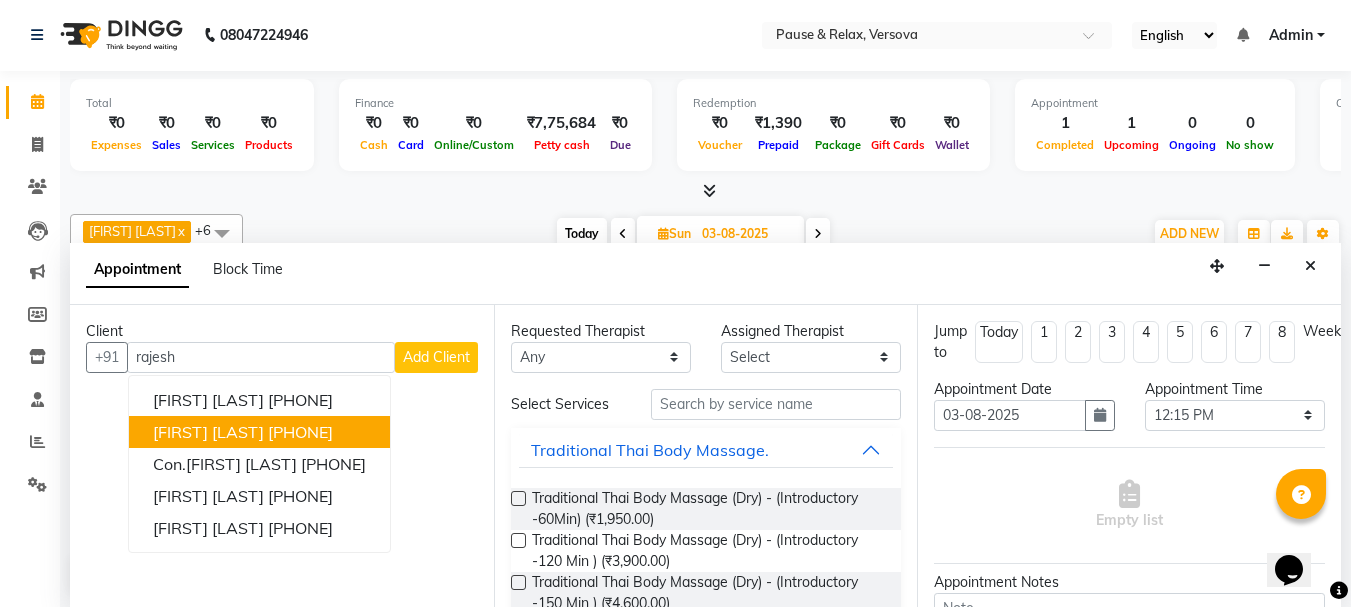 click on "[FIRST] [LAST]" at bounding box center (208, 432) 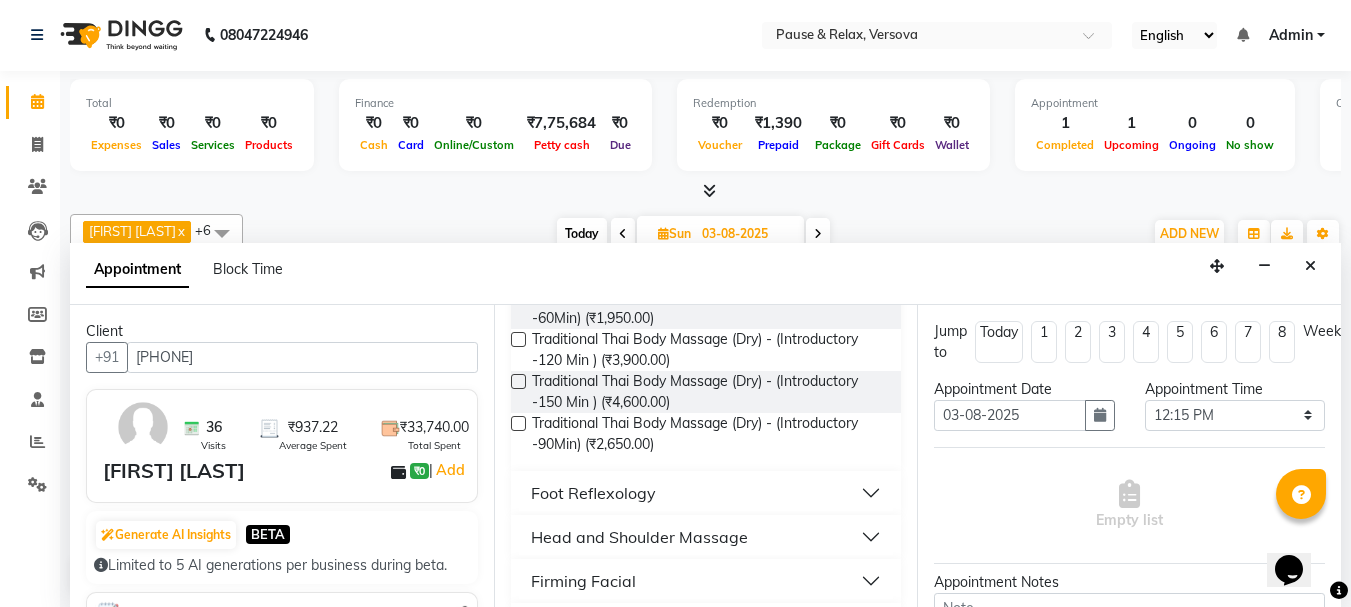 scroll, scrollTop: 229, scrollLeft: 0, axis: vertical 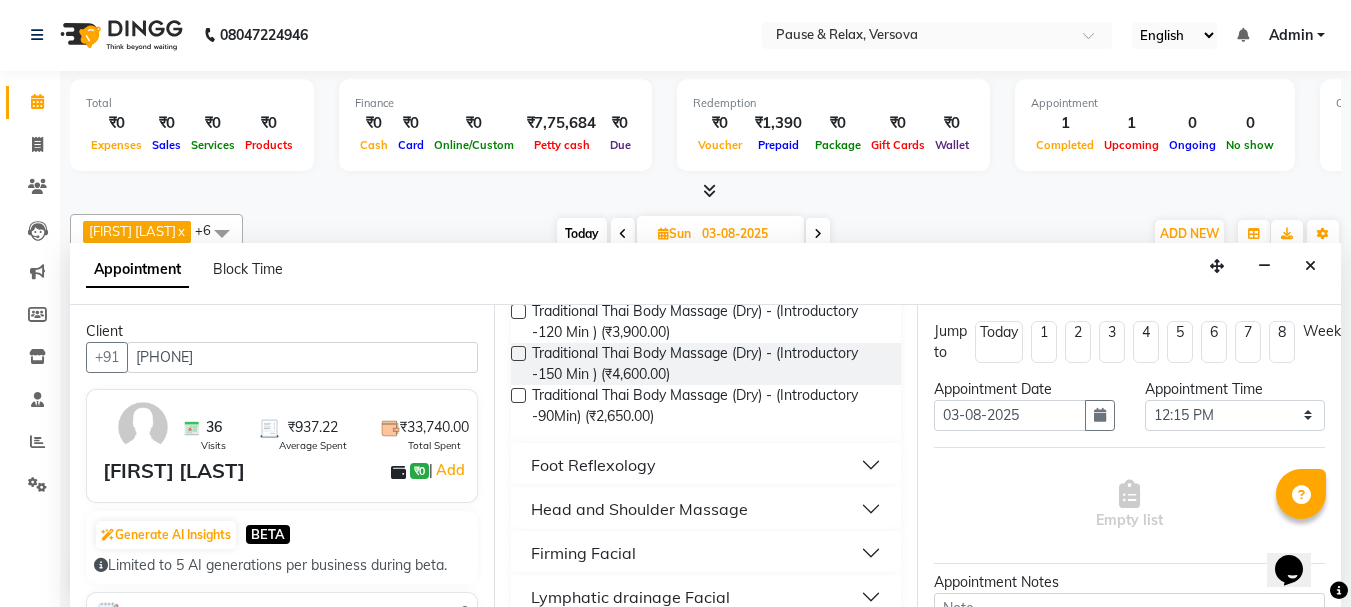 type on "[PHONE]" 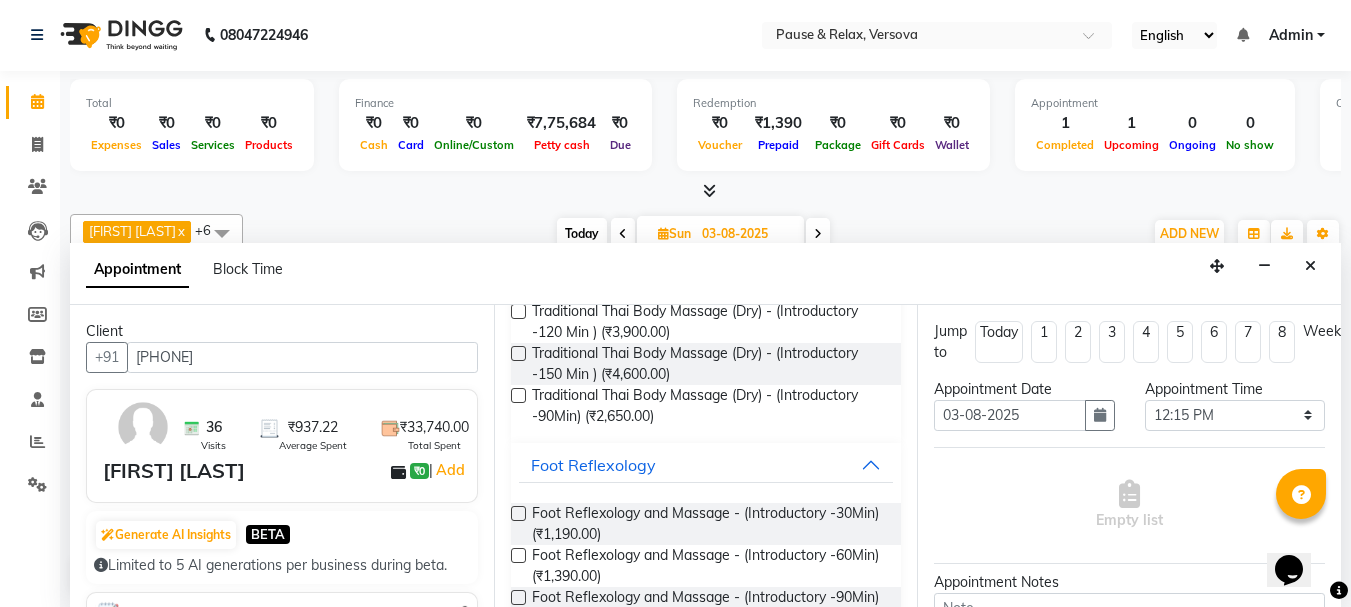 click at bounding box center (518, 555) 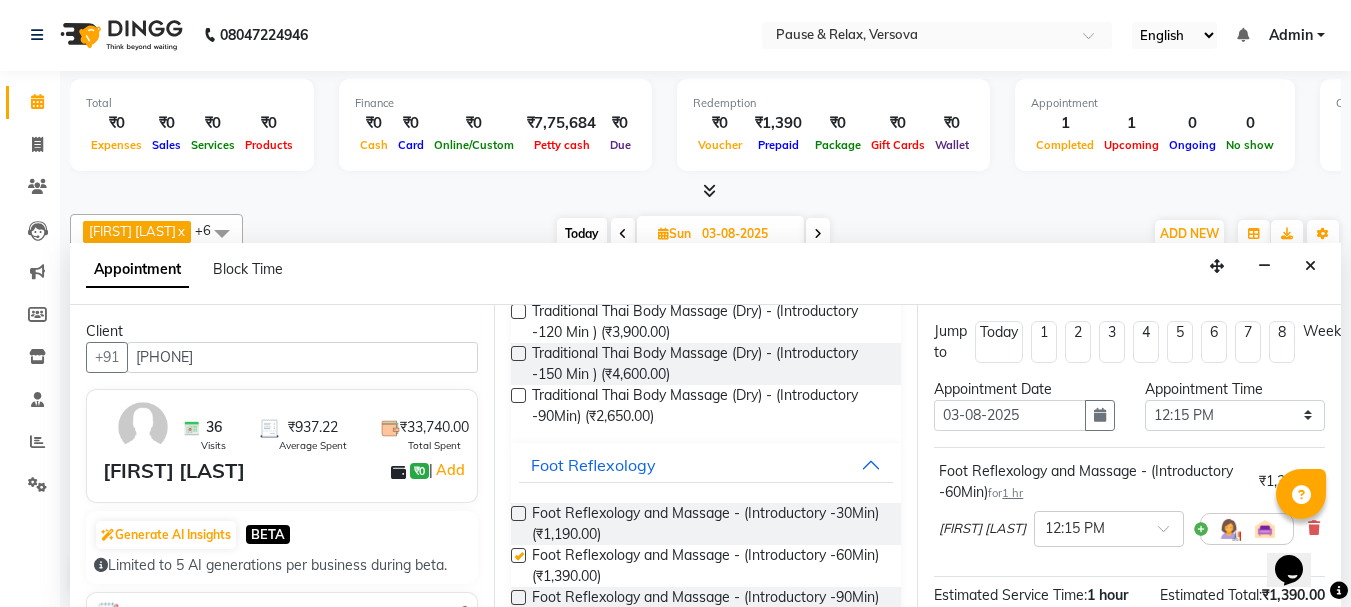 checkbox on "false" 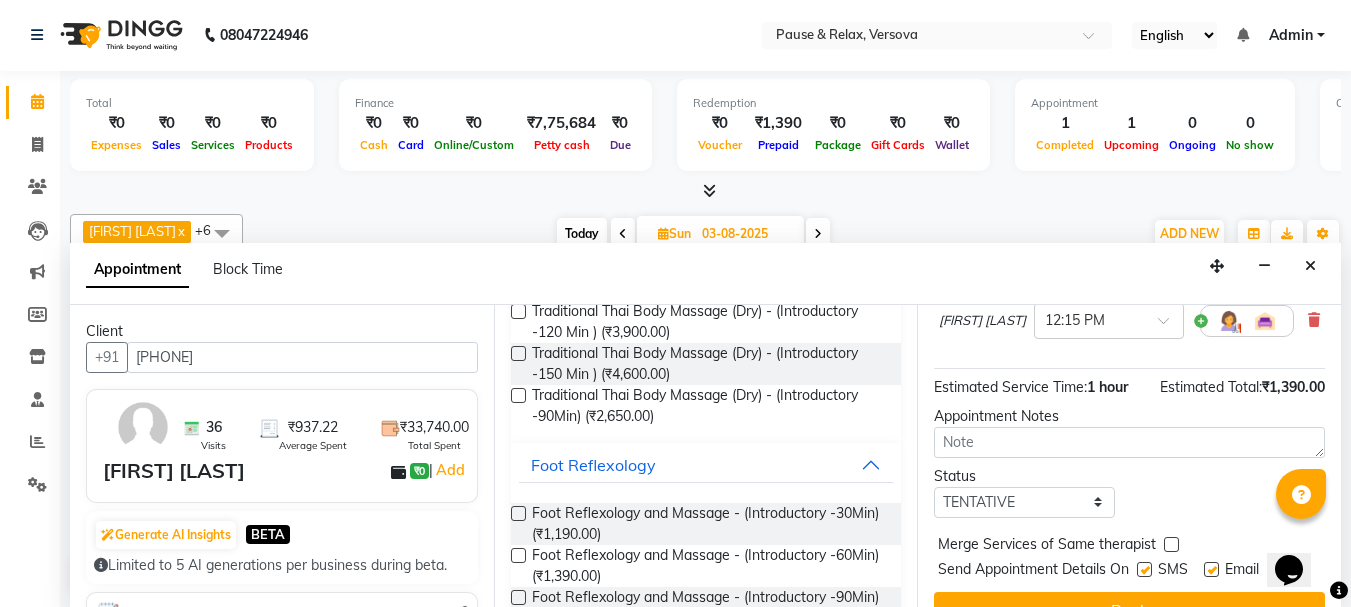 scroll, scrollTop: 263, scrollLeft: 0, axis: vertical 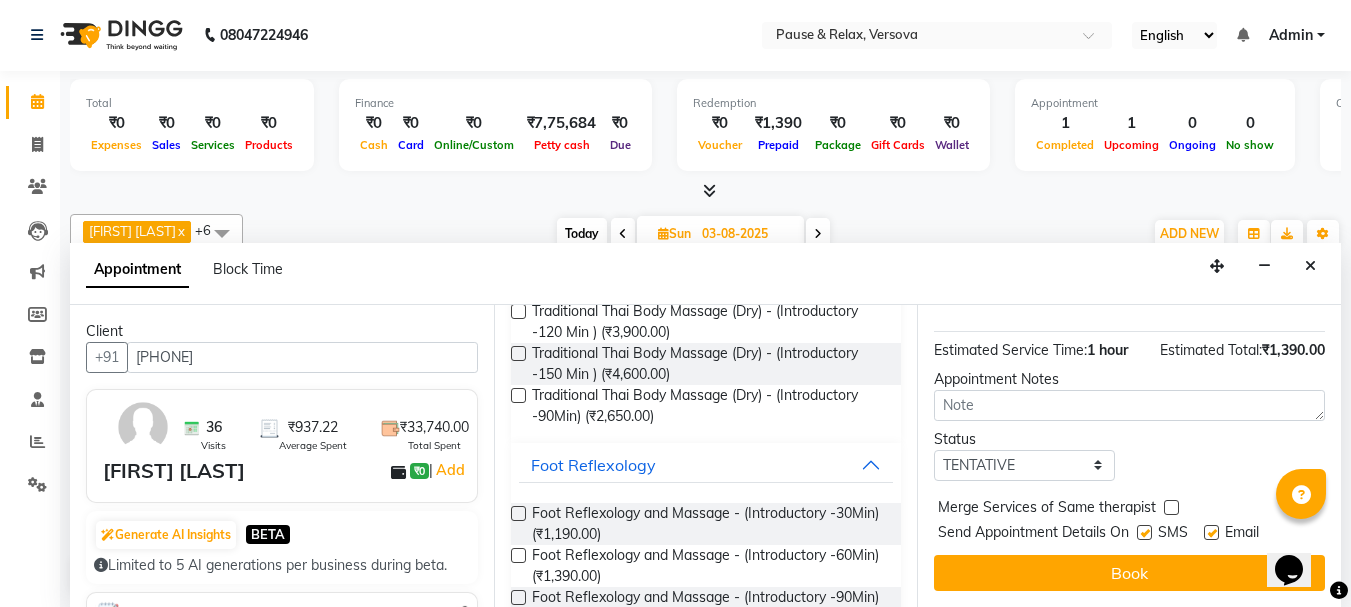 click at bounding box center [1211, 532] 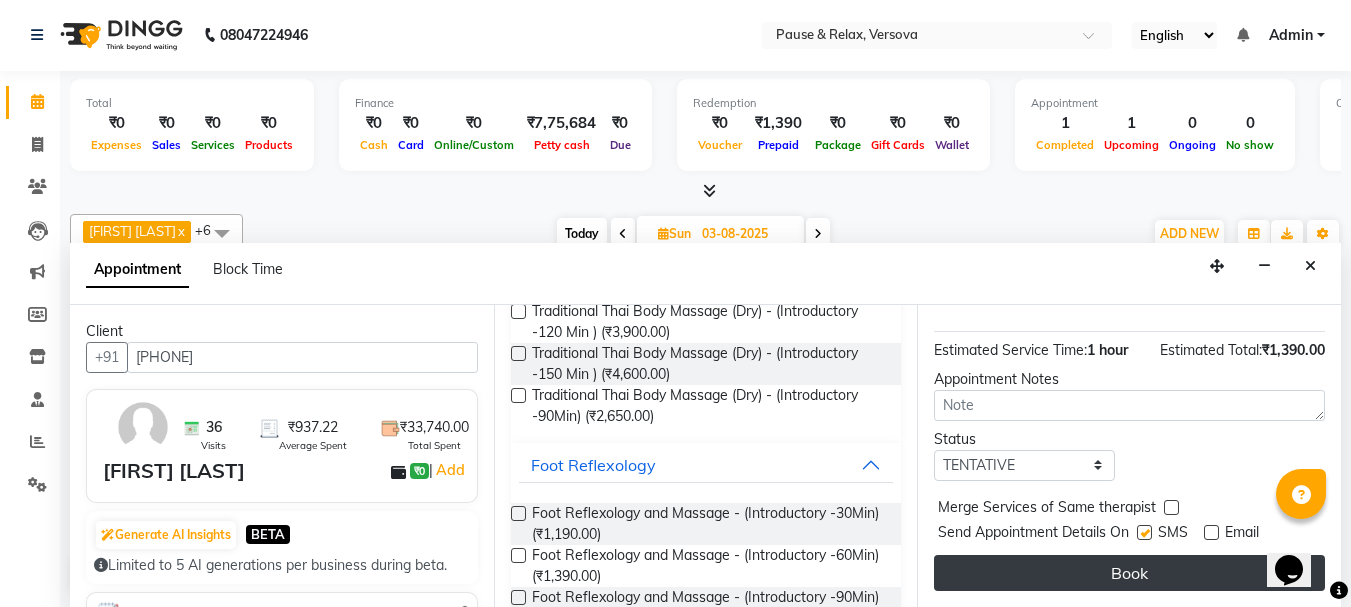 click on "Book" at bounding box center (1129, 573) 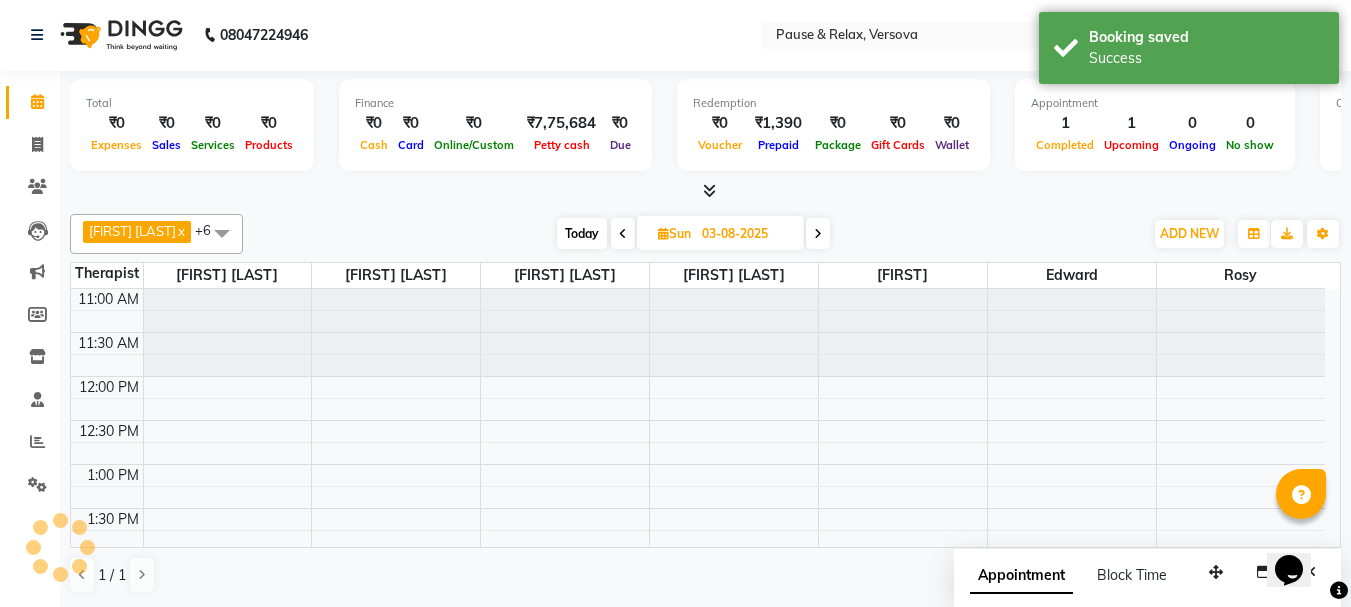 scroll, scrollTop: 0, scrollLeft: 0, axis: both 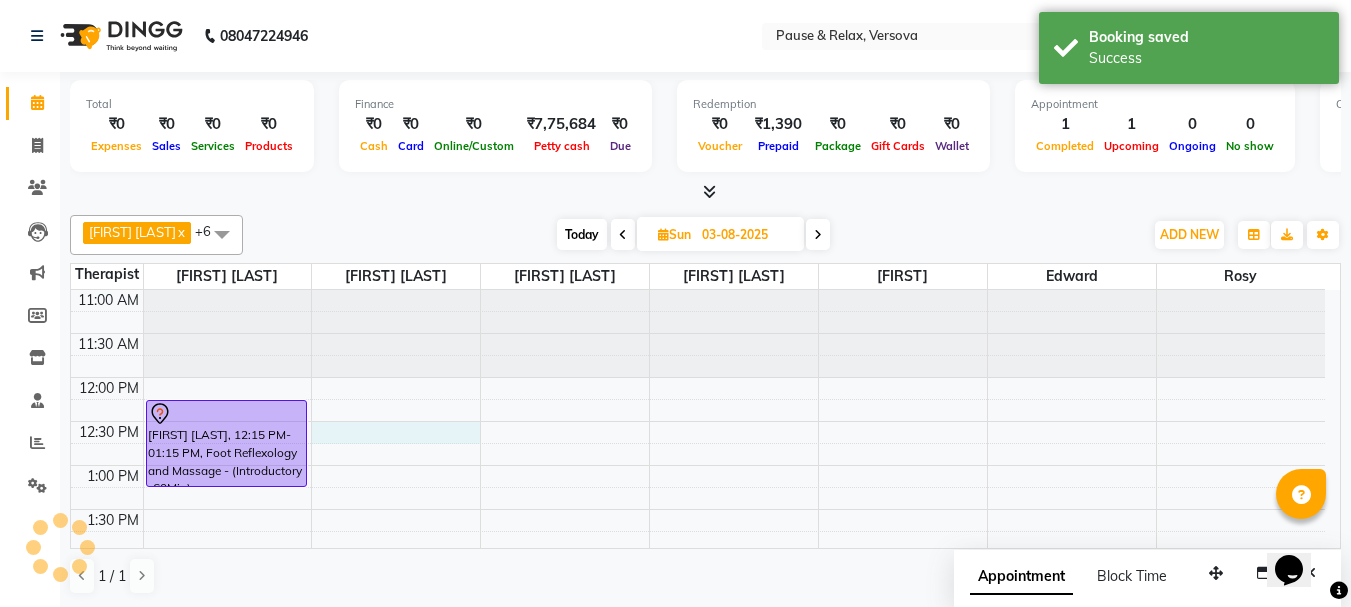 click on "11:00 AM 11:30 AM 12:00 PM 12:30 PM 1:00 PM 1:30 PM 2:00 PM 2:30 PM 3:00 PM 3:30 PM 4:00 PM 4:30 PM 5:00 PM 5:30 PM 6:00 PM 6:30 PM 7:00 PM 7:30 PM 8:00 PM 8:30 PM 9:00 PM 9:30 PM             [FIRST] [LAST], 12:15 PM-01:15 PM, Foot Reflexology and Massage - (Introductory -60Min)             [FIRST] [LAST], 04:00 PM-05:00 PM, Traditional Thai Body Massage (Dry) - (Introductory -60Min)             [FIRST] [LAST], 05:30 PM-07:00 PM, Traditional Thai Body Massage (Dry) - (Introductory -90Min)             [FIRST] [LAST], 04:00 PM-05:00 PM, Foot Reflexology and Massage - (Introductory -60Min)" at bounding box center (698, 773) 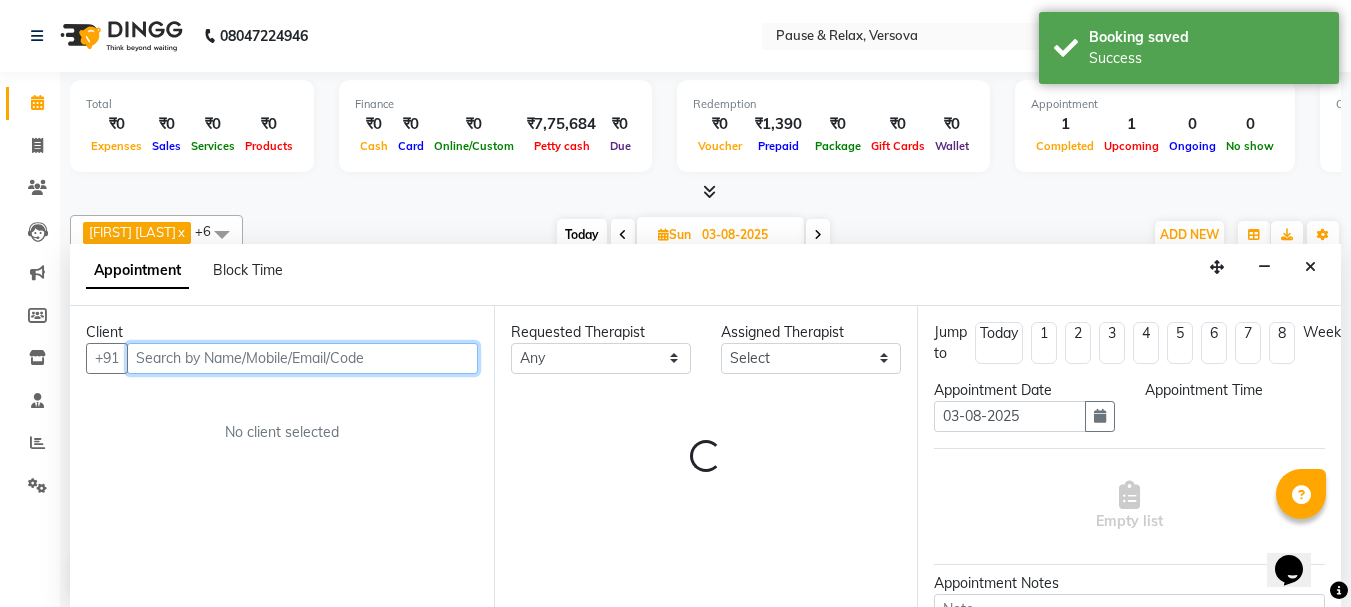 scroll, scrollTop: 1, scrollLeft: 0, axis: vertical 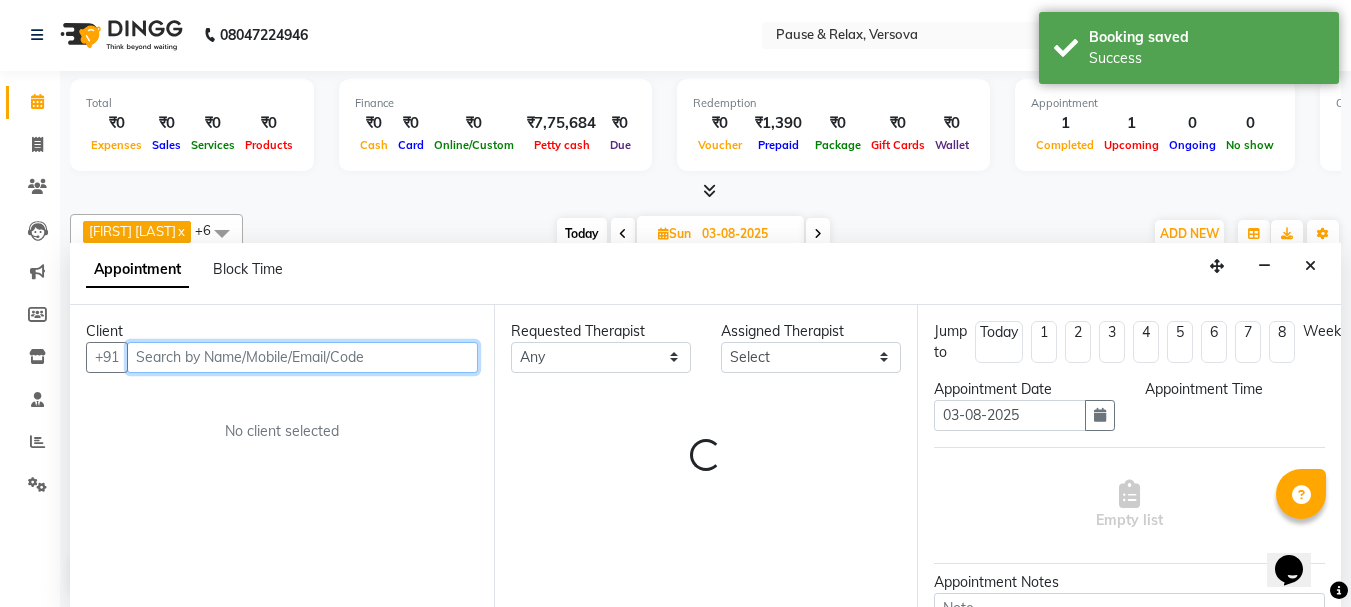 select on "750" 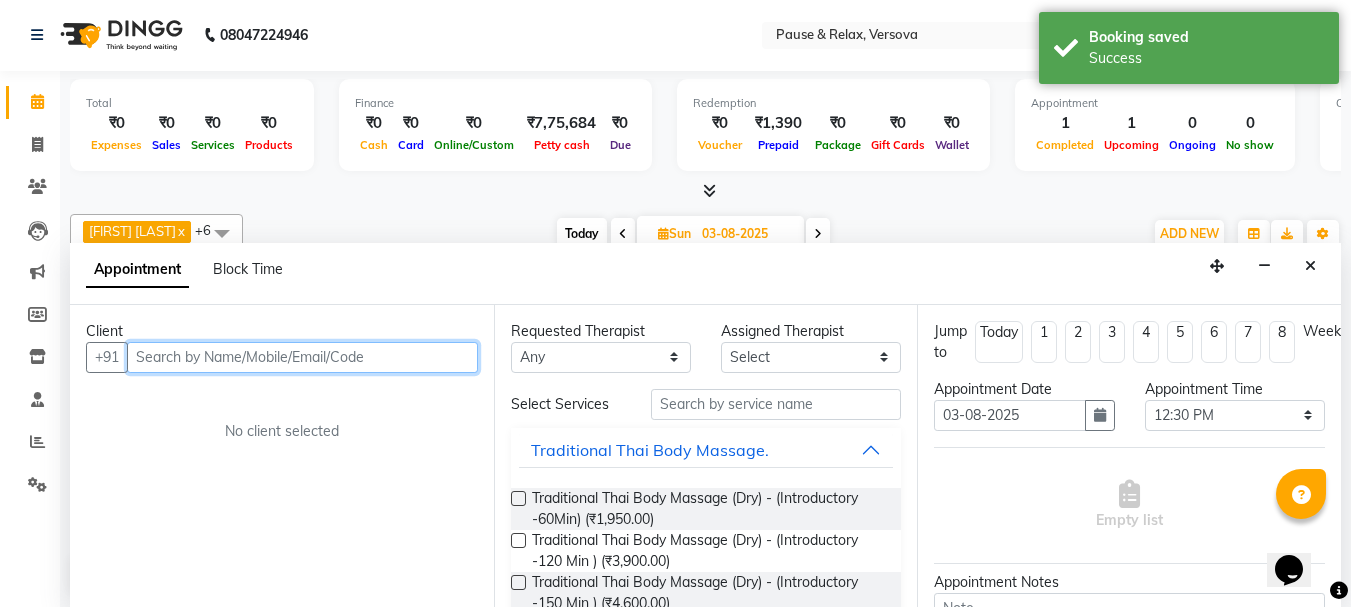 click at bounding box center (302, 357) 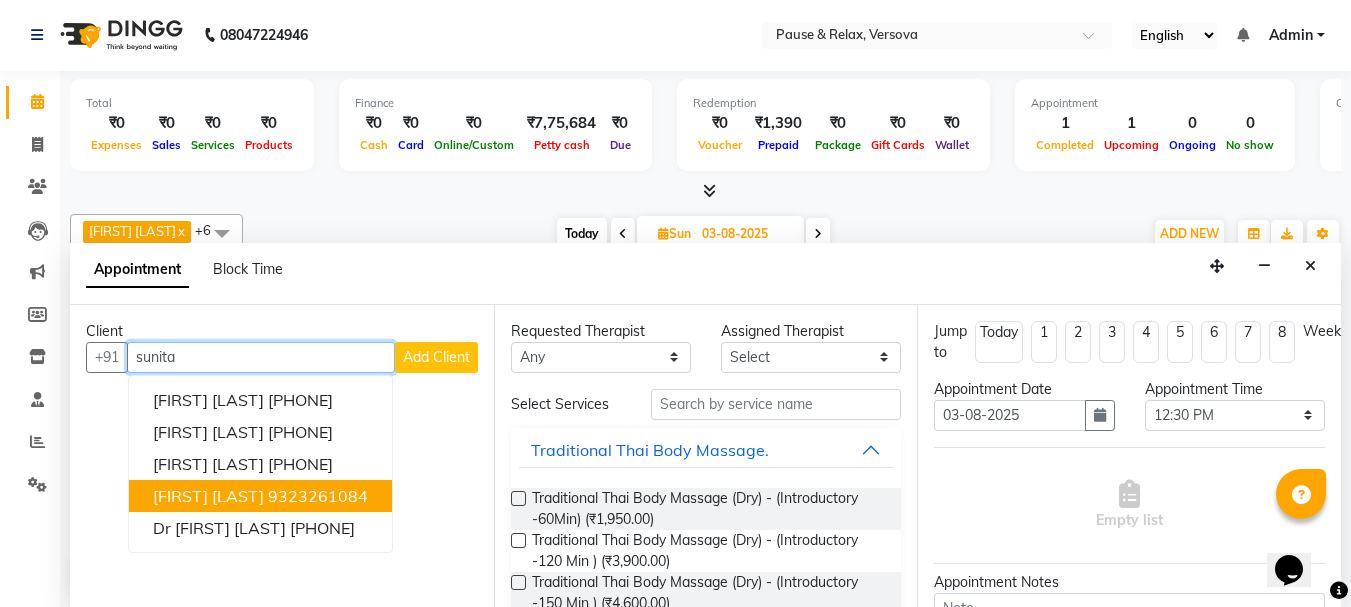 click on "9323261084" at bounding box center [318, 496] 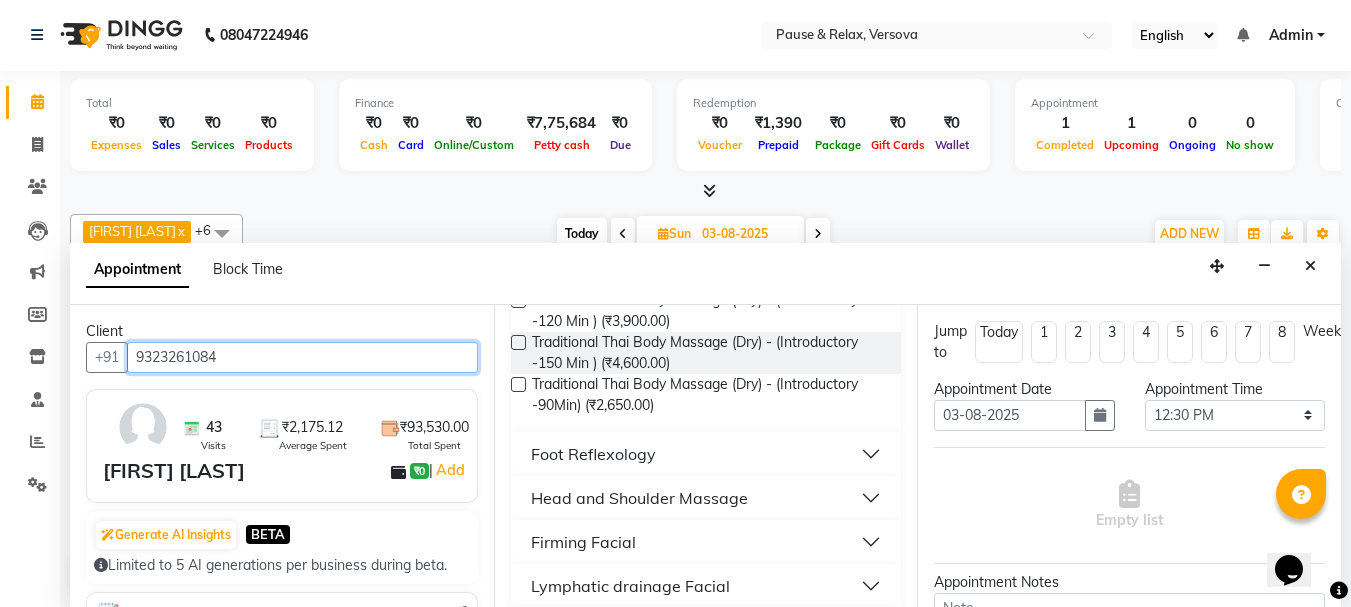 scroll, scrollTop: 265, scrollLeft: 0, axis: vertical 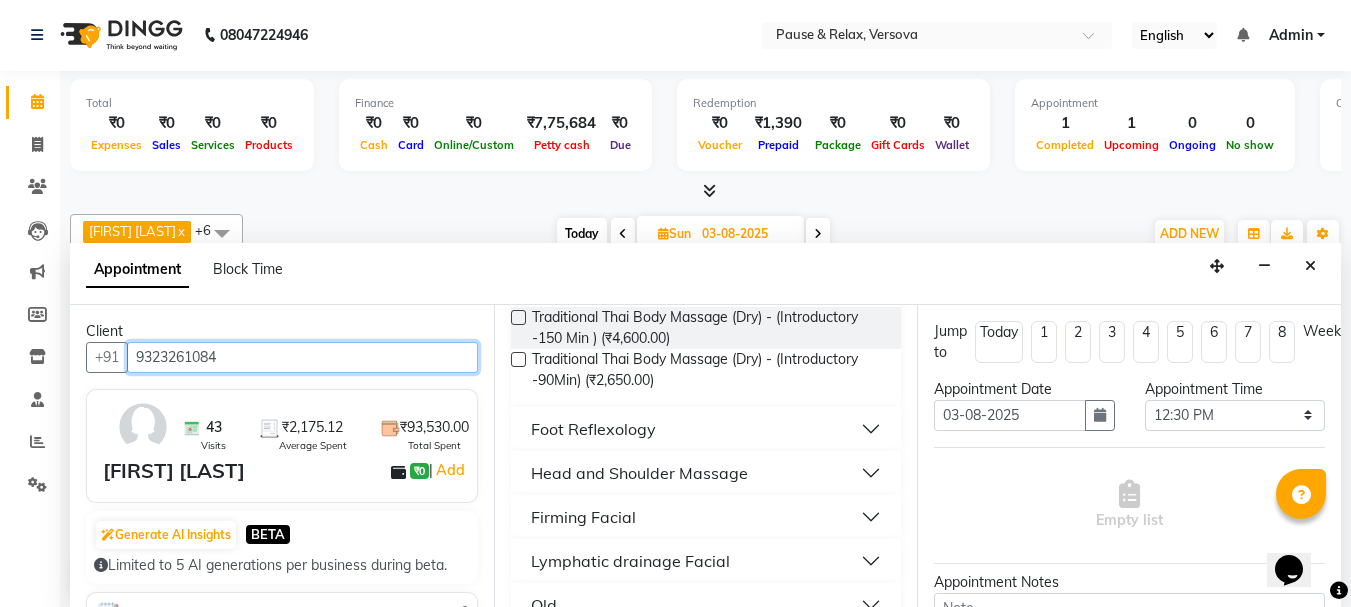 type on "9323261084" 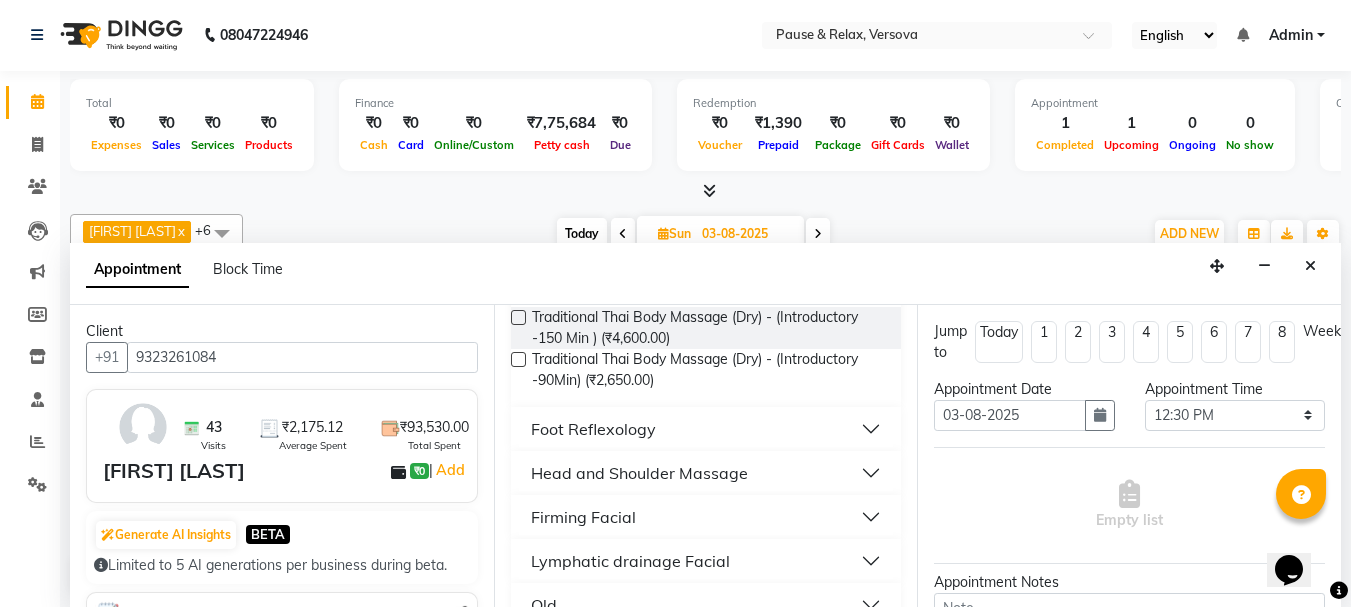 click on "Foot Reflexology" at bounding box center [593, 429] 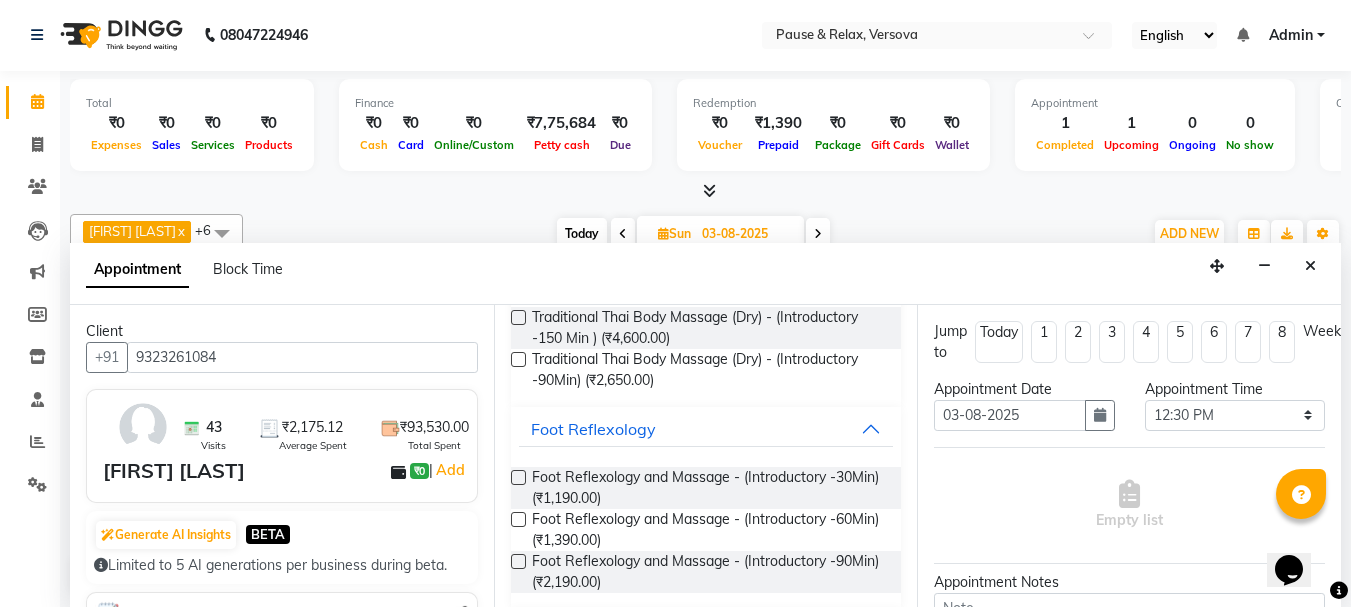 click at bounding box center (518, 519) 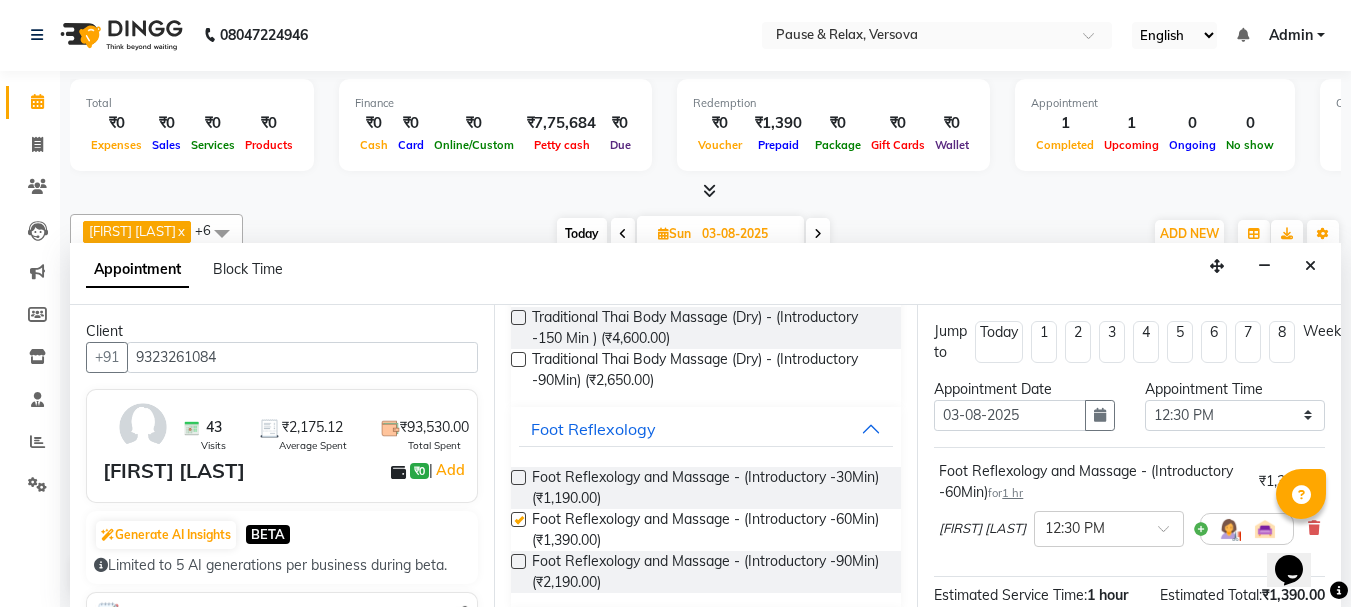 checkbox on "false" 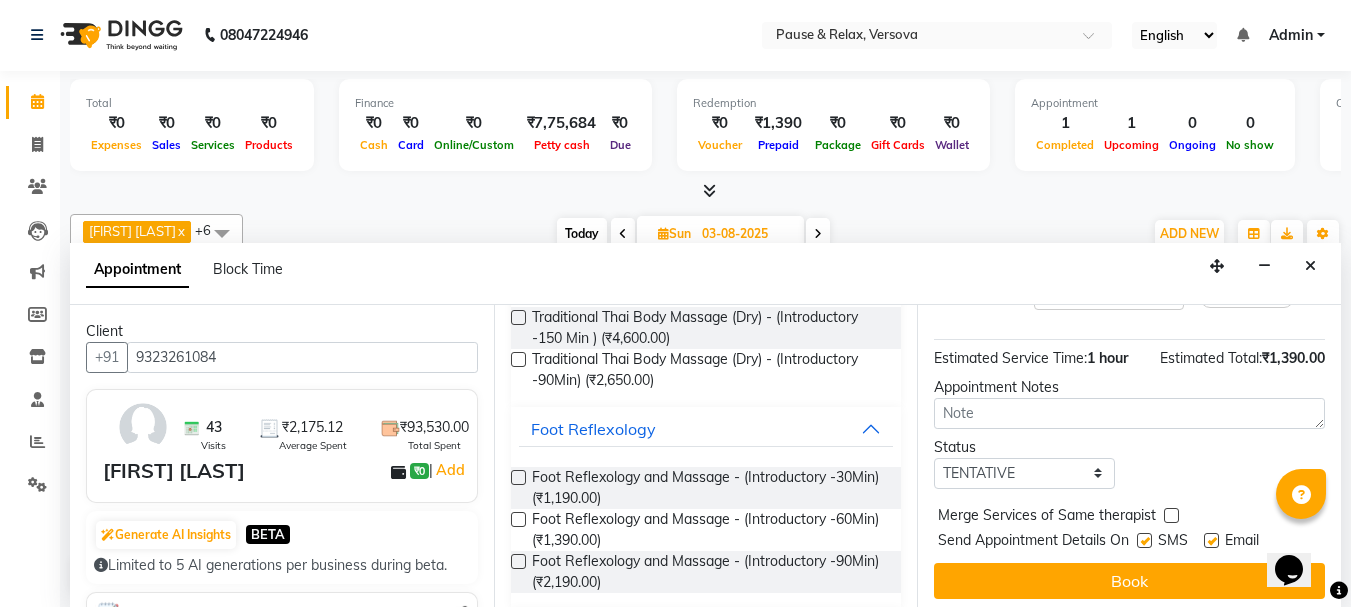 scroll, scrollTop: 263, scrollLeft: 0, axis: vertical 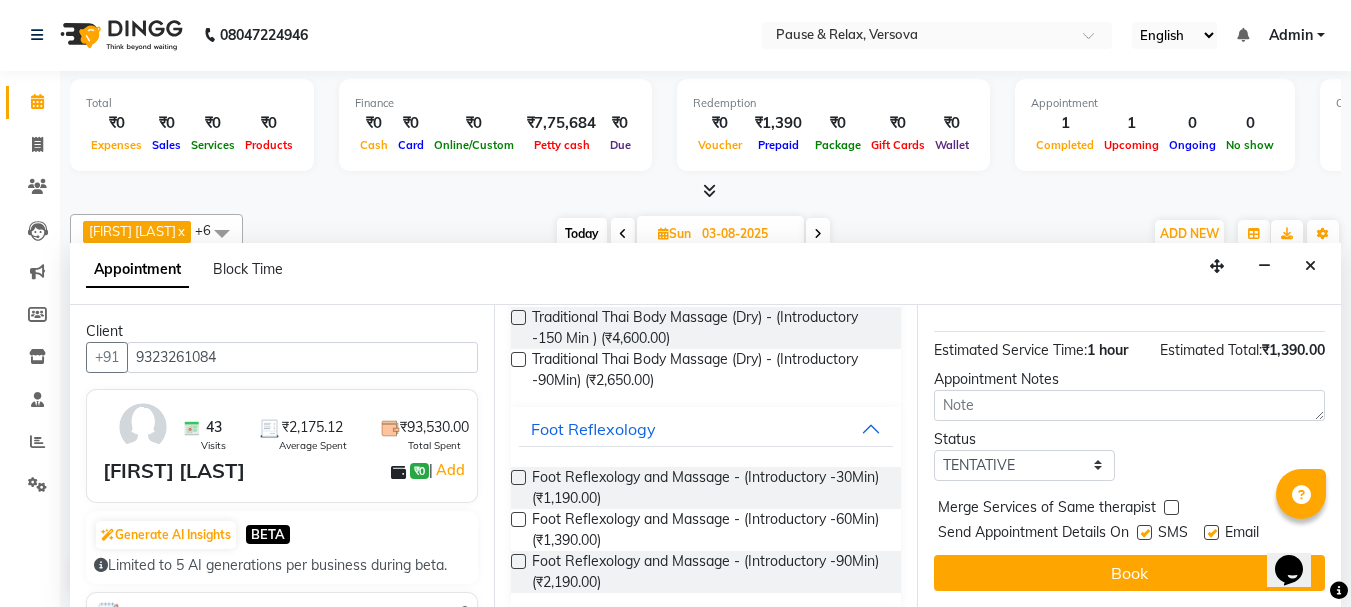 drag, startPoint x: 1216, startPoint y: 518, endPoint x: 1216, endPoint y: 529, distance: 11 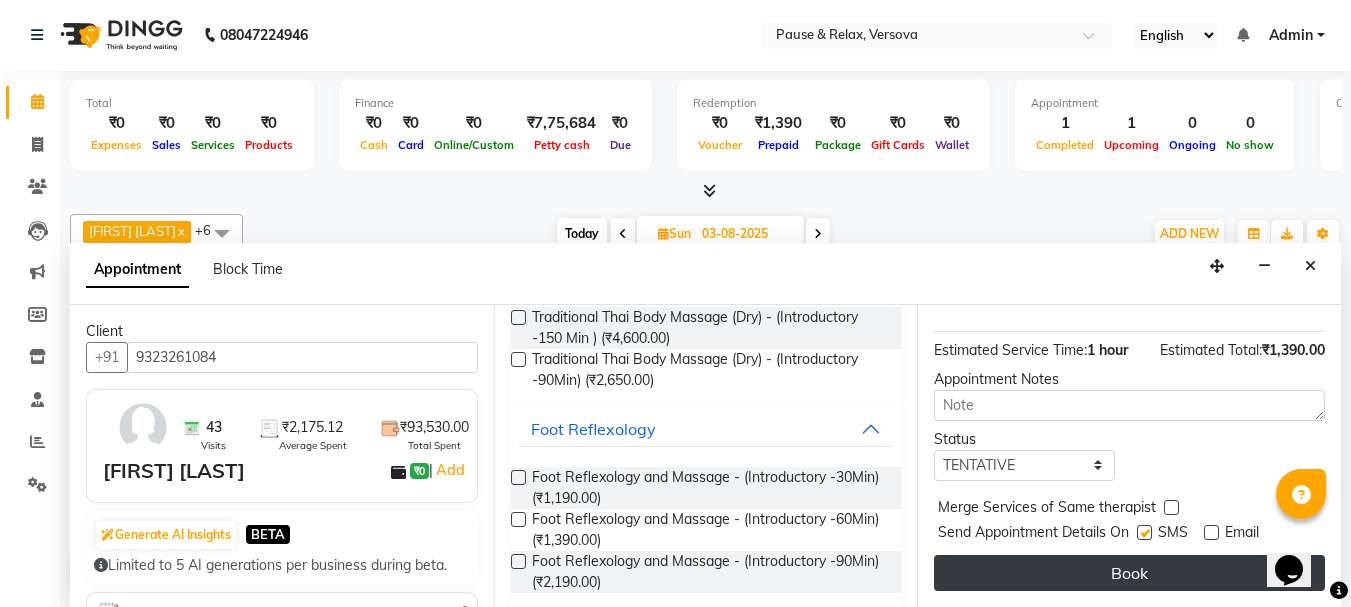 click on "Book" at bounding box center [1129, 573] 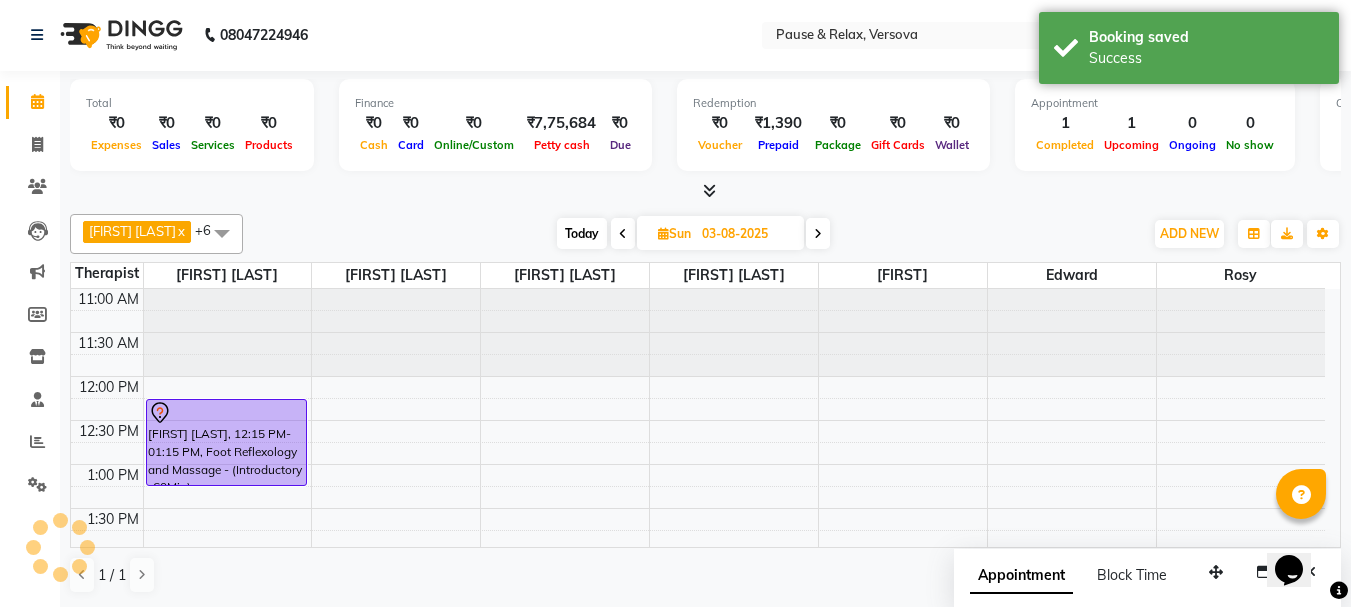scroll, scrollTop: 0, scrollLeft: 0, axis: both 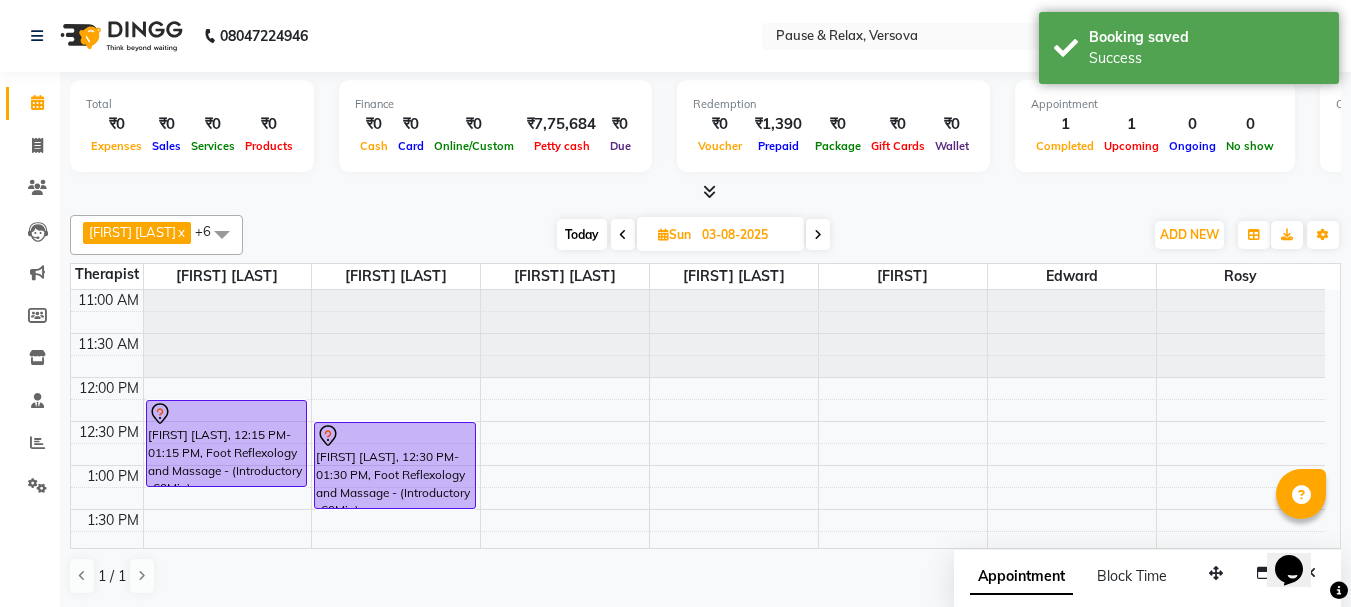 click at bounding box center [623, 235] 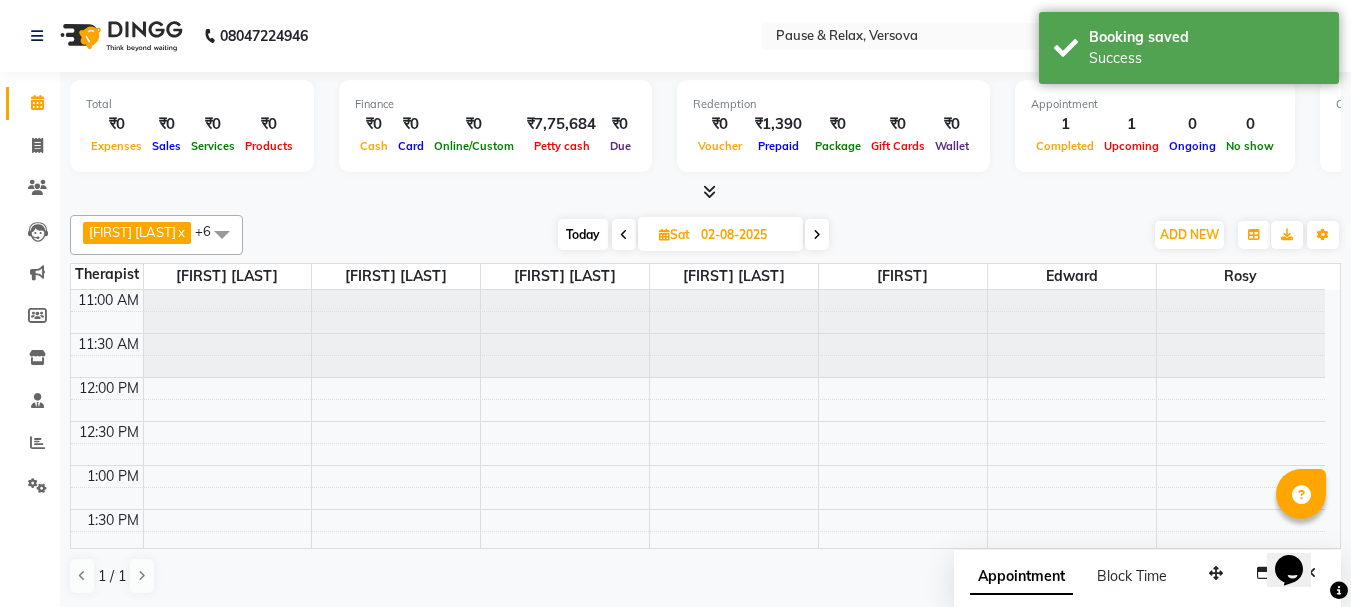 scroll, scrollTop: 441, scrollLeft: 0, axis: vertical 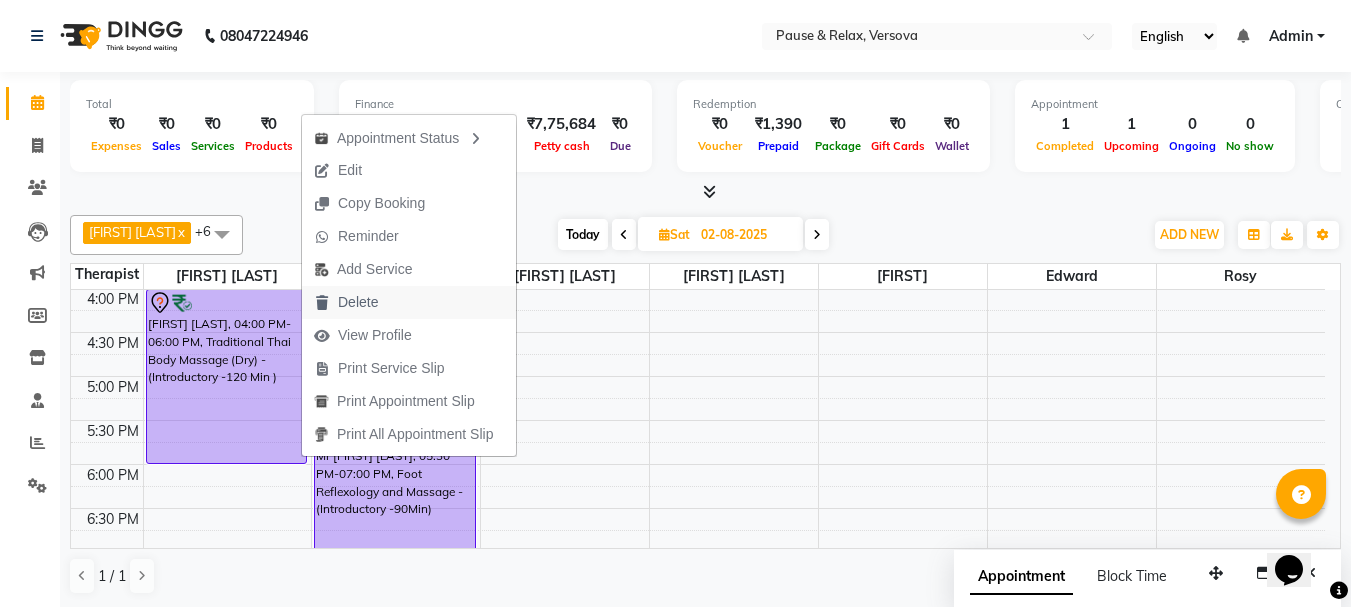 click on "Delete" at bounding box center (358, 302) 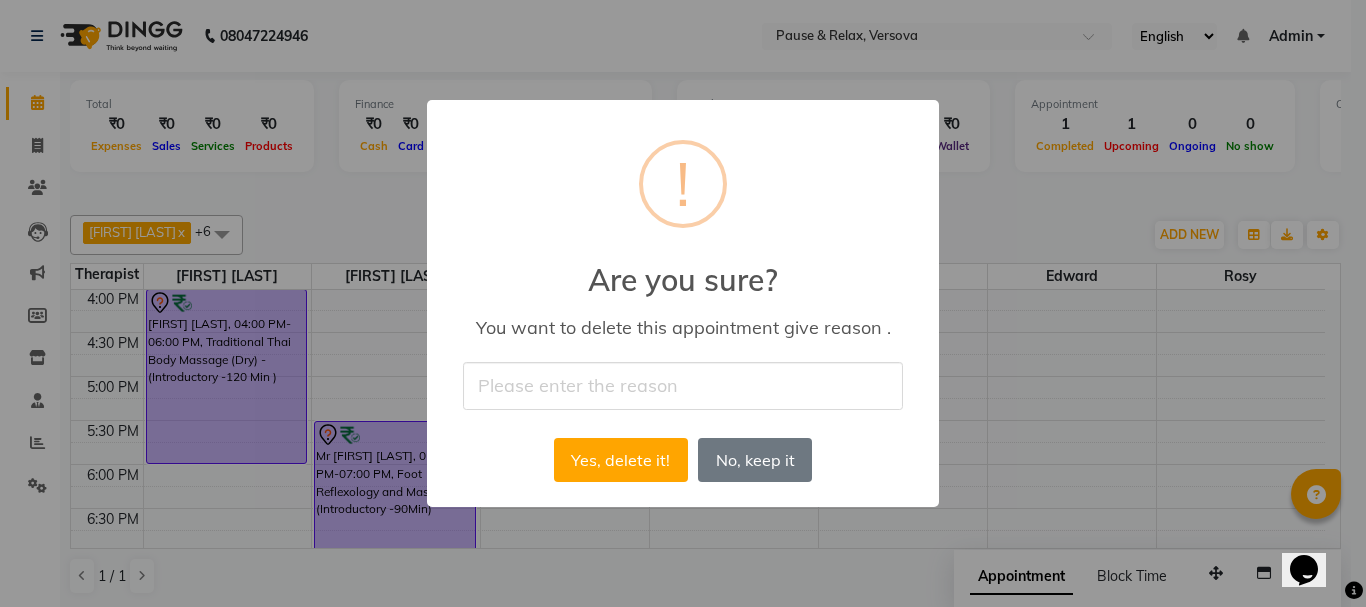 click at bounding box center (683, 385) 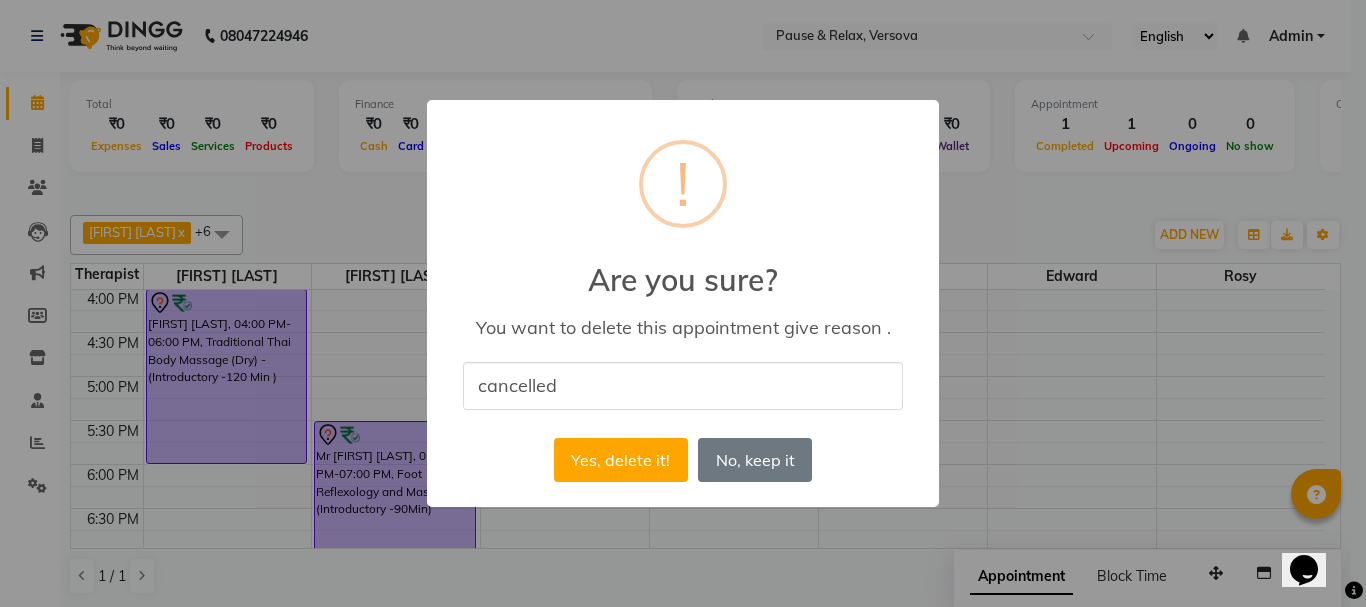 click on "cancelled" at bounding box center (683, 385) 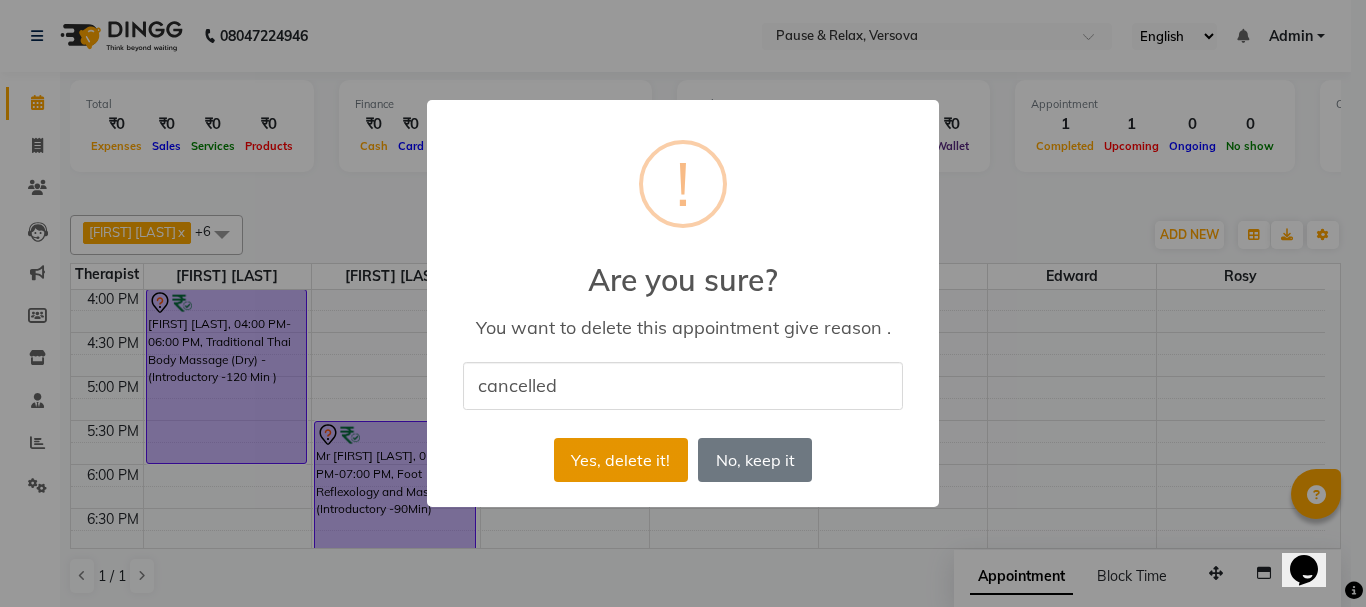 type on "cancelled" 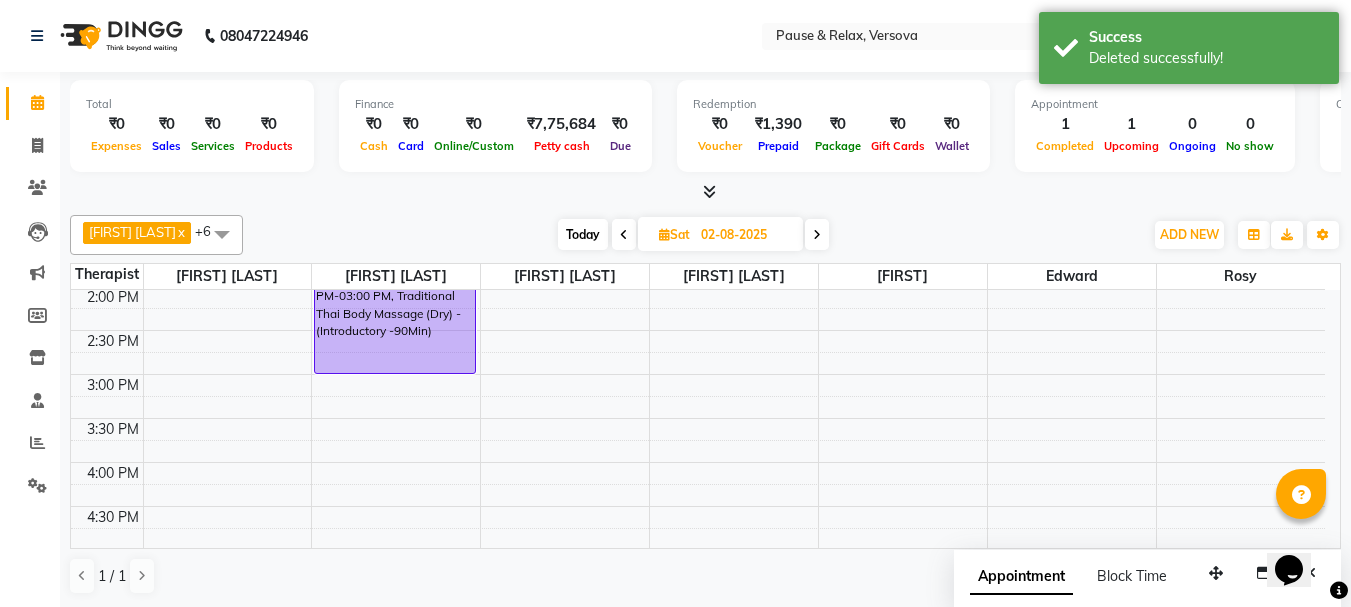 scroll, scrollTop: 0, scrollLeft: 0, axis: both 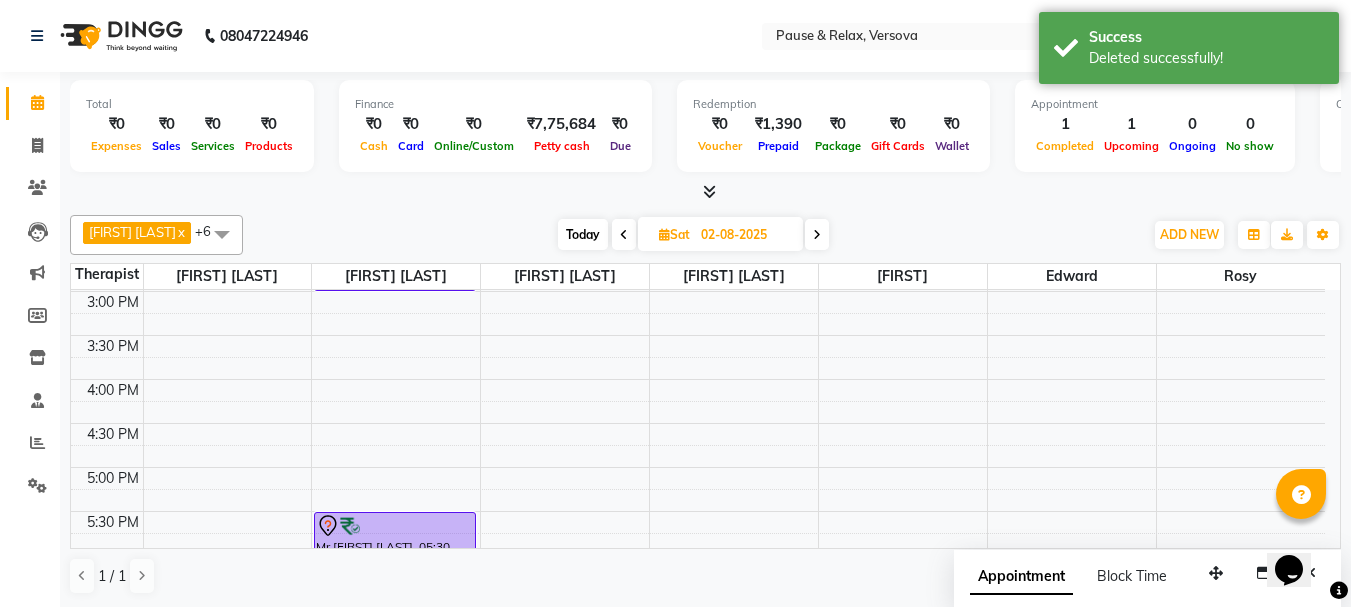 click on "Today" at bounding box center [583, 234] 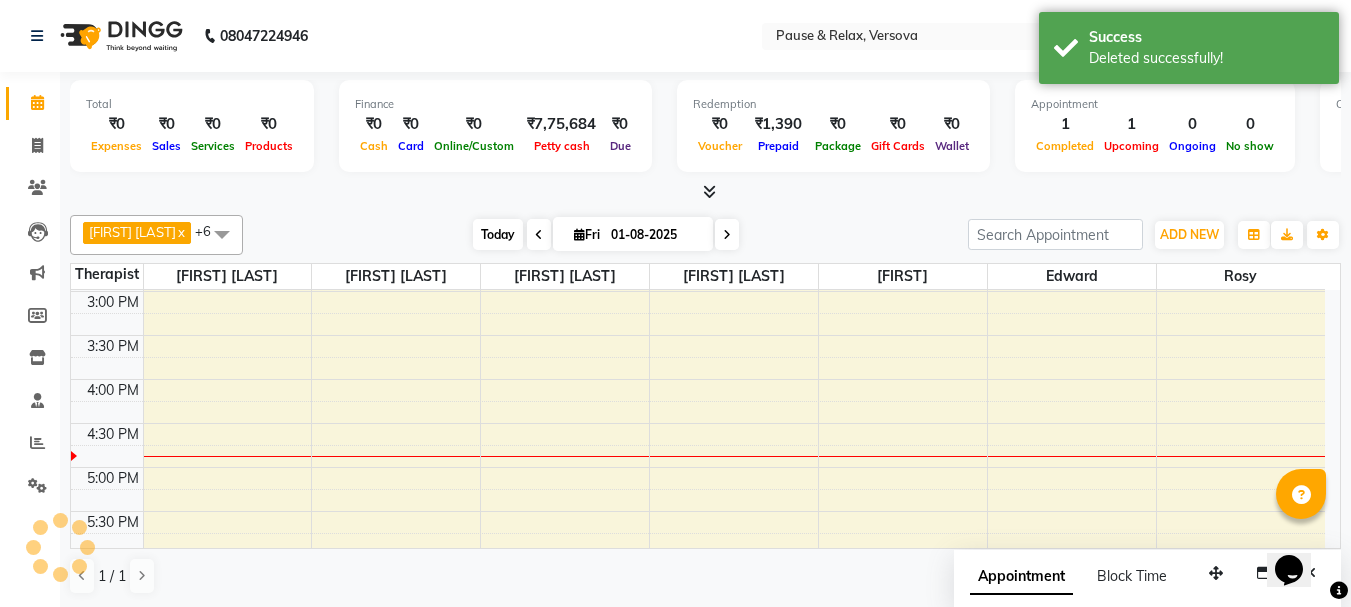 scroll, scrollTop: 441, scrollLeft: 0, axis: vertical 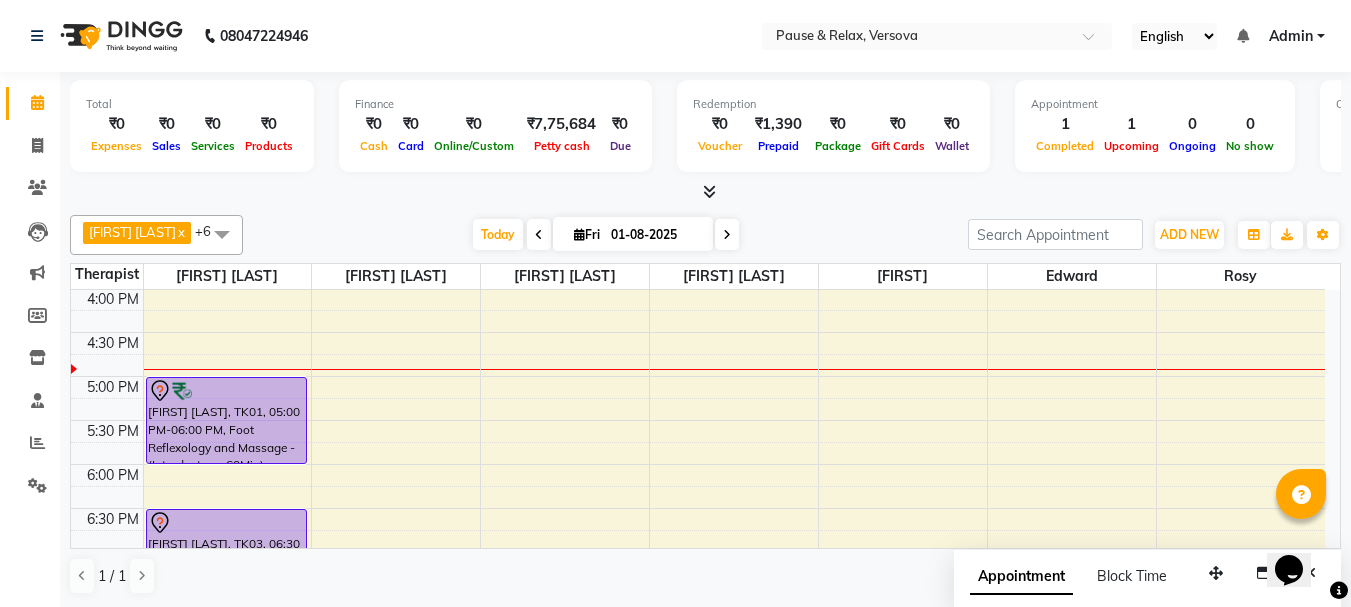 click at bounding box center (727, 235) 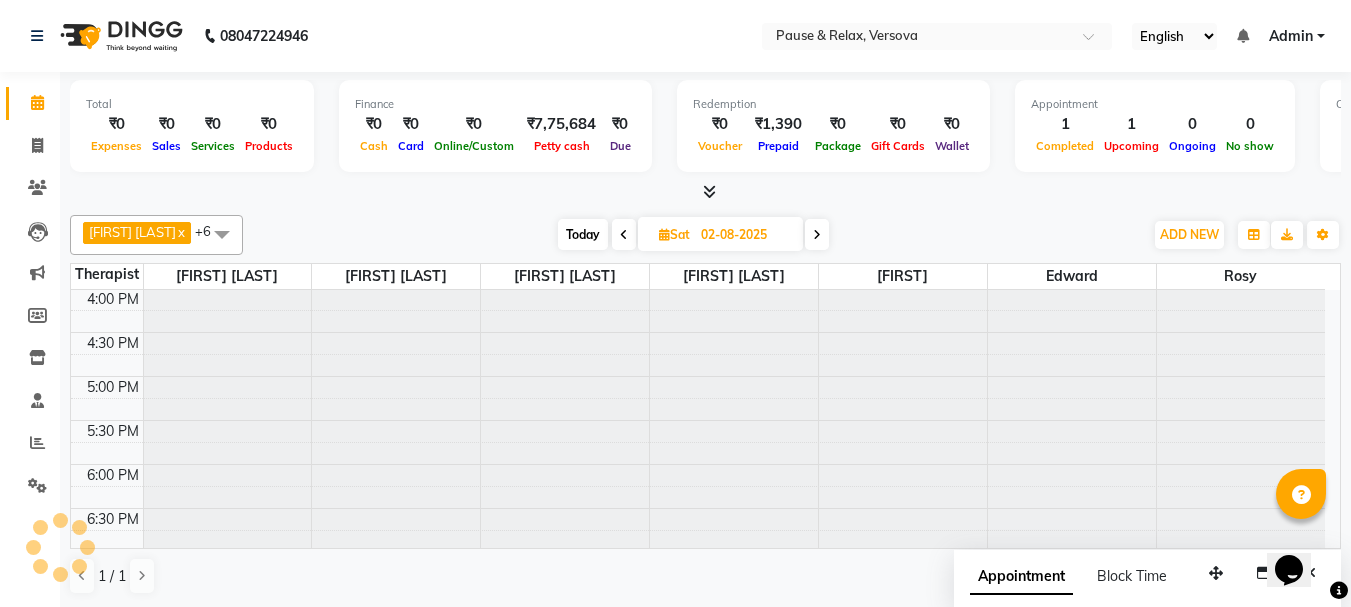 scroll, scrollTop: 441, scrollLeft: 0, axis: vertical 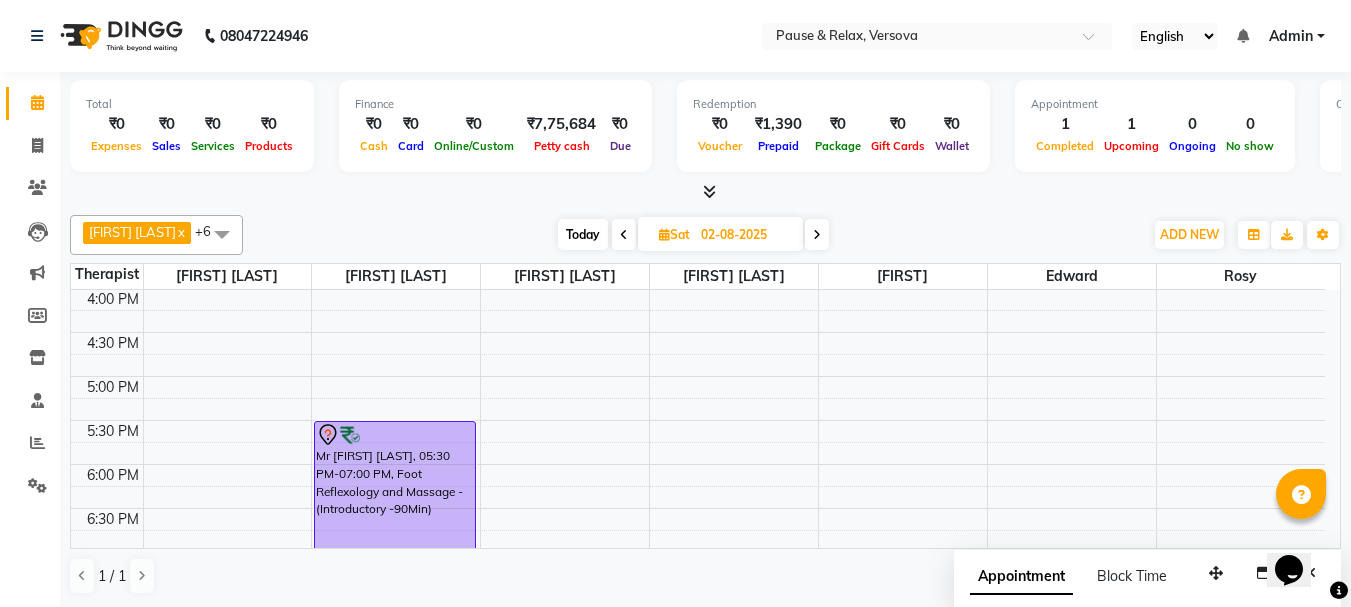 click at bounding box center (817, 235) 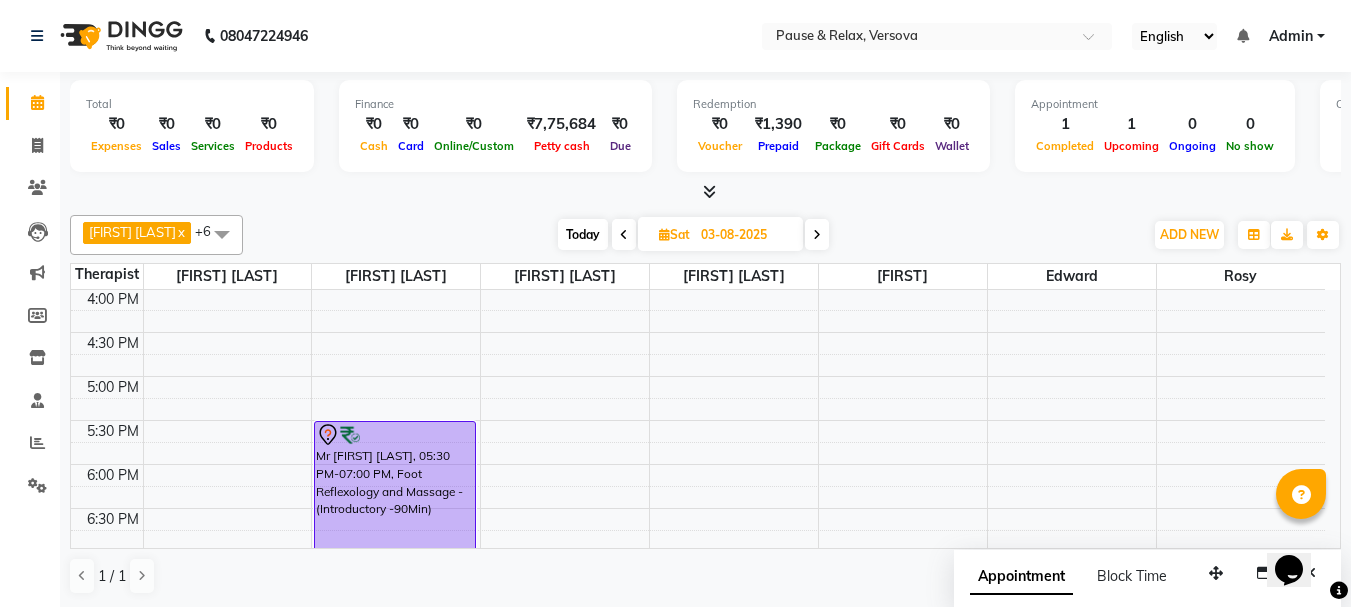 scroll, scrollTop: 441, scrollLeft: 0, axis: vertical 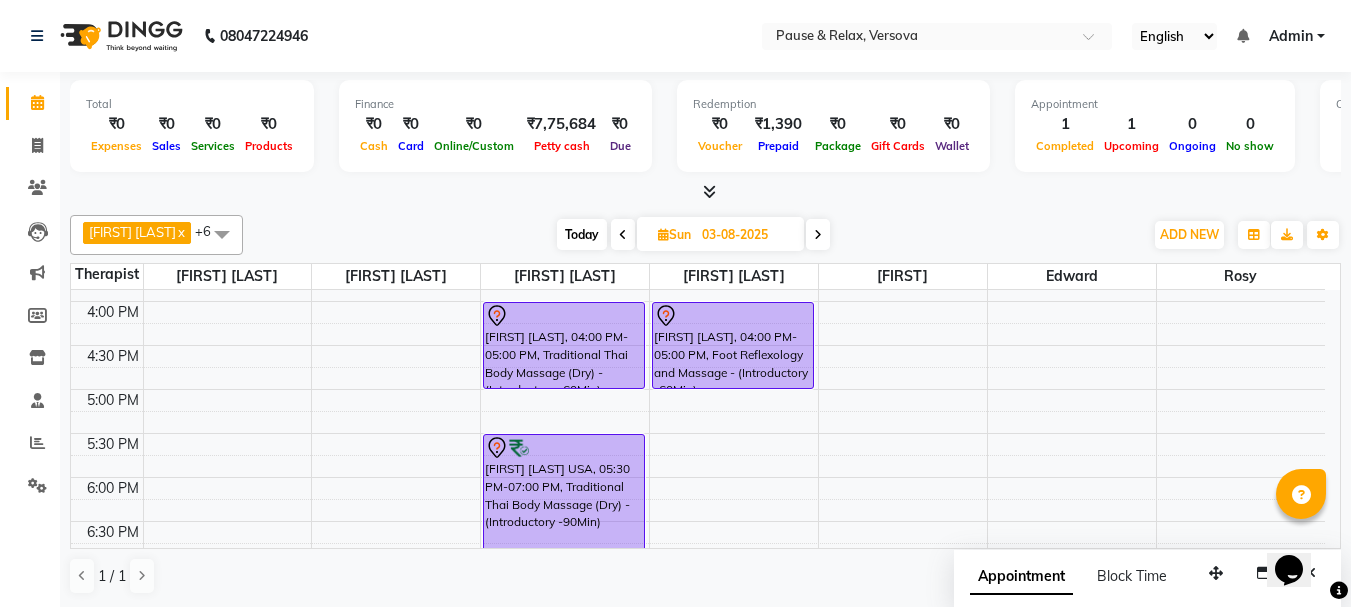 click on "Today" at bounding box center [582, 234] 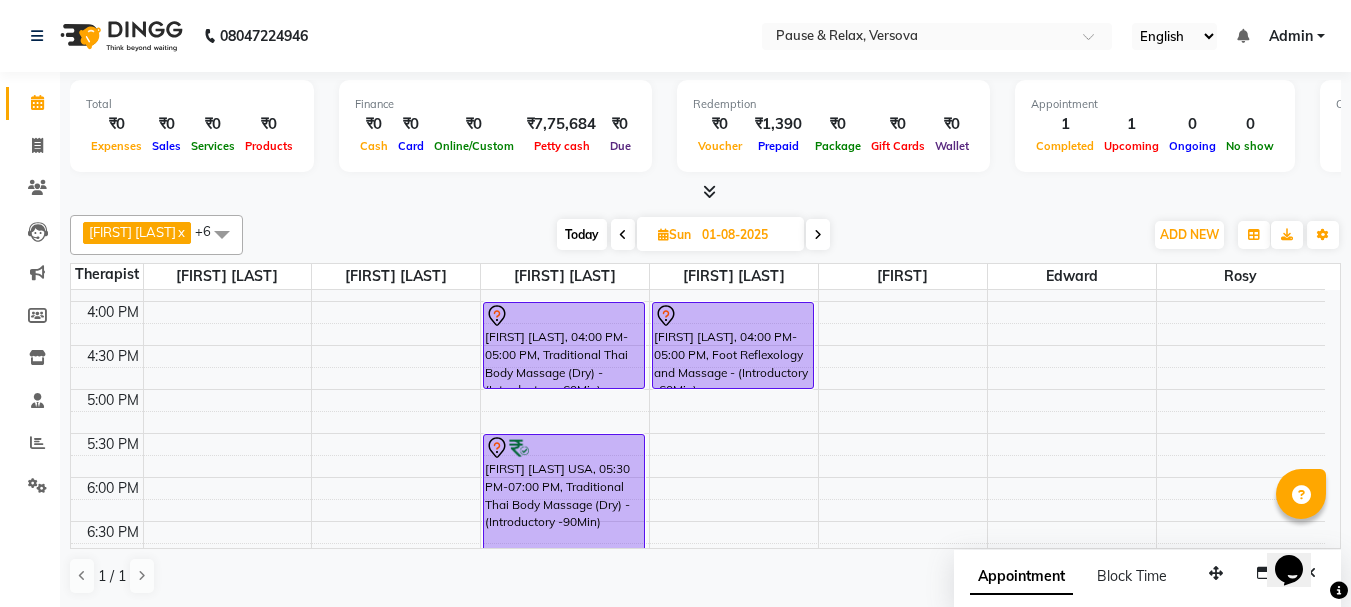 scroll, scrollTop: 441, scrollLeft: 0, axis: vertical 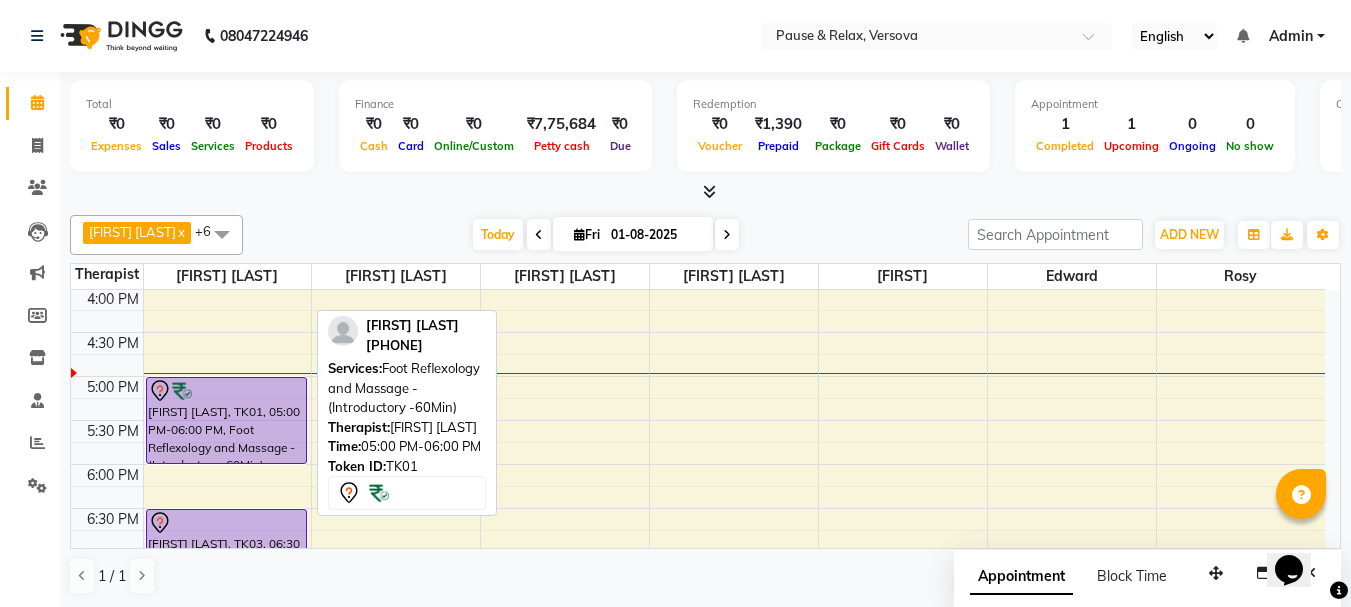 click at bounding box center (227, 463) 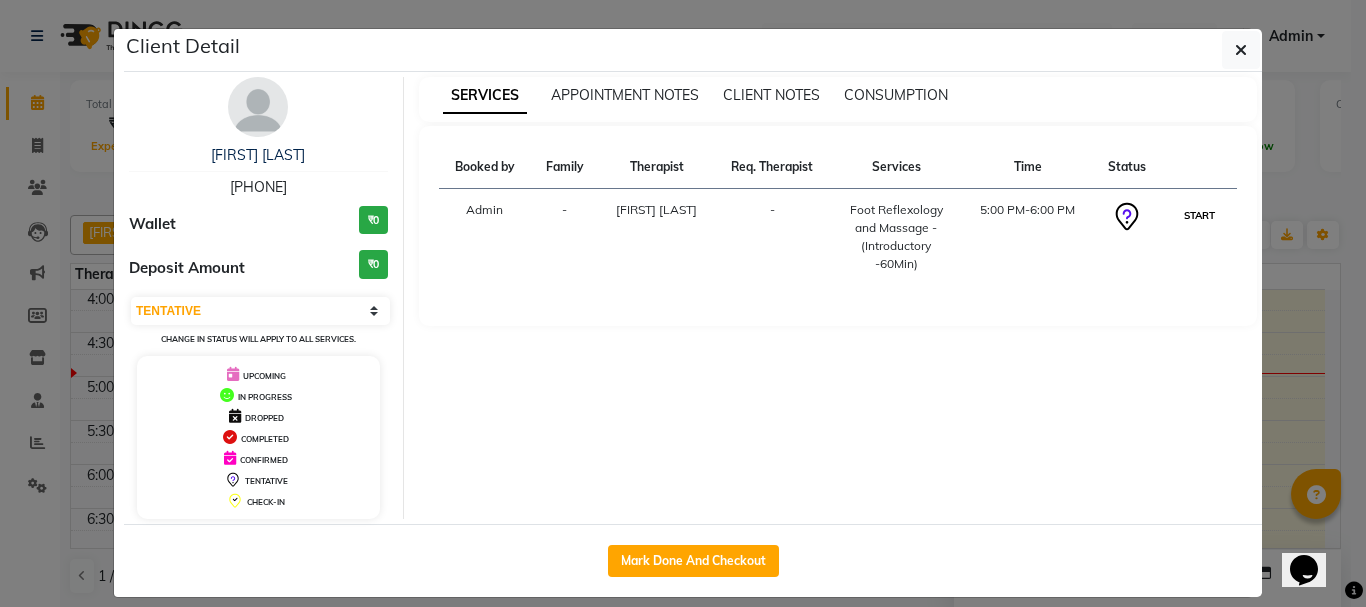 click on "START" at bounding box center (1199, 215) 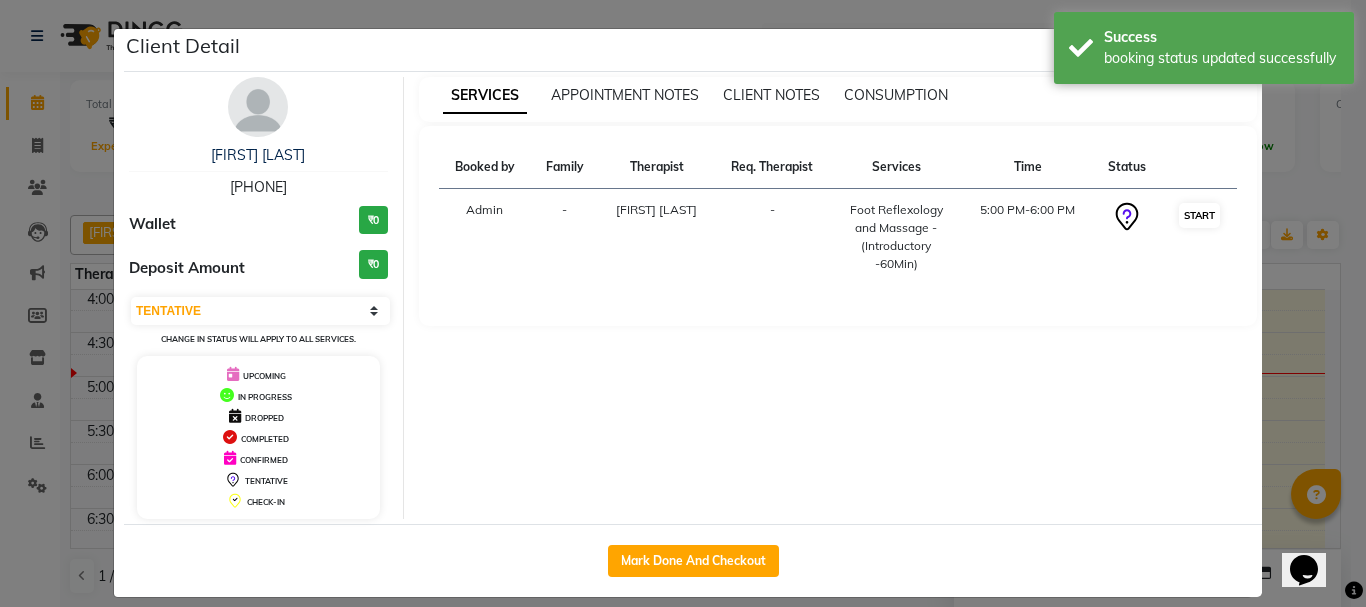 select on "1" 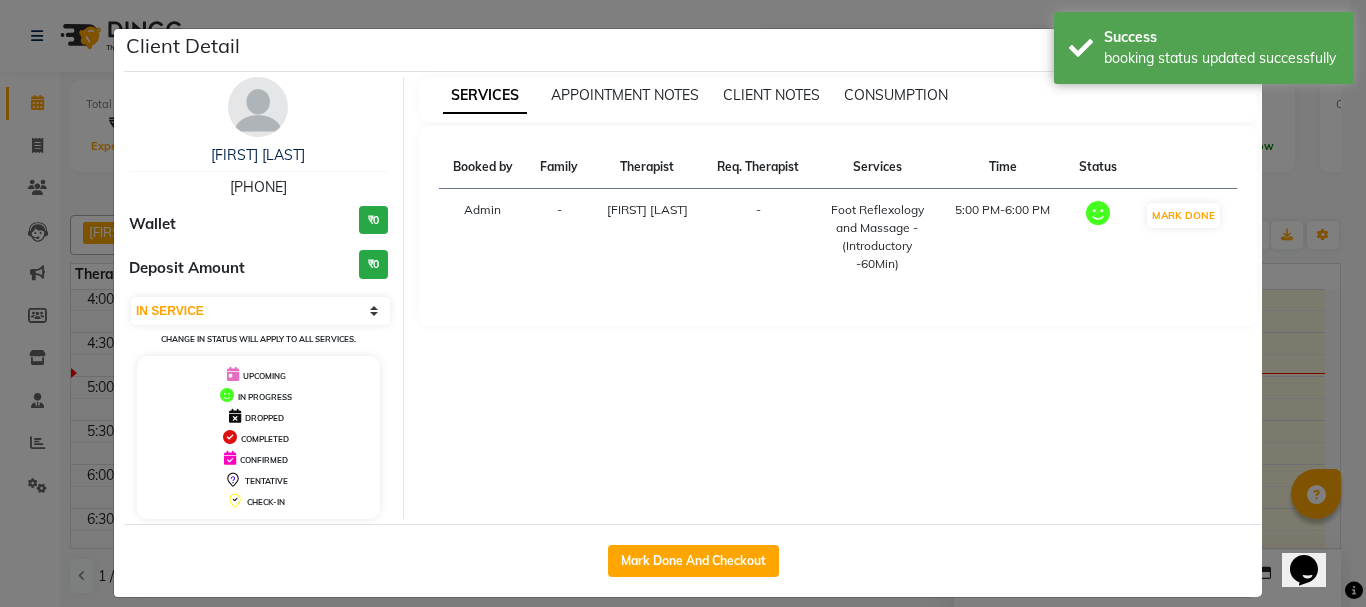 click on "Client Detail  [FIRST] [LAST]   [PHONE] Wallet ₹0 Deposit Amount  ₹0  Select IN SERVICE CONFIRMED TENTATIVE CHECK IN MARK DONE DROPPED UPCOMING Change in status will apply to all services. UPCOMING IN PROGRESS DROPPED COMPLETED CONFIRMED TENTATIVE CHECK-IN SERVICES APPOINTMENT NOTES CLIENT NOTES CONSUMPTION Booked by Family Therapist Req. Therapist Services Time Status  Admin  - [FIRST] [LAST] -  Foot Reflexology and Massage - (Introductory -60Min)   5:00 PM-6:00 PM   MARK DONE   Mark Done And Checkout" 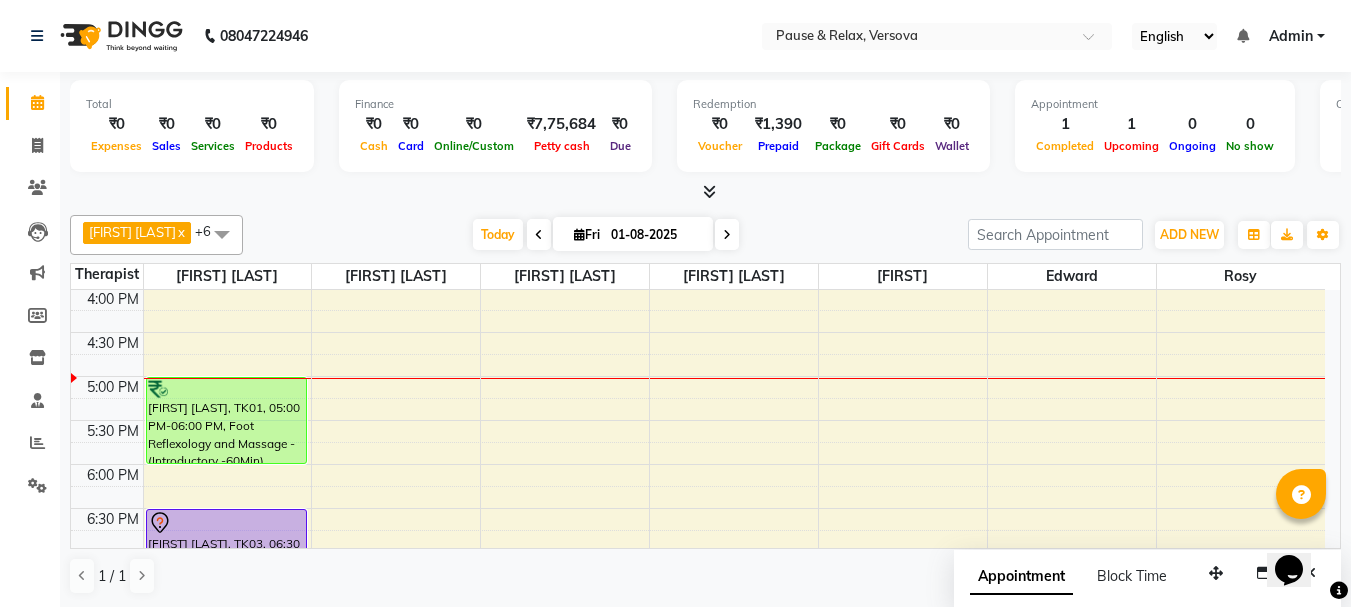click at bounding box center [727, 235] 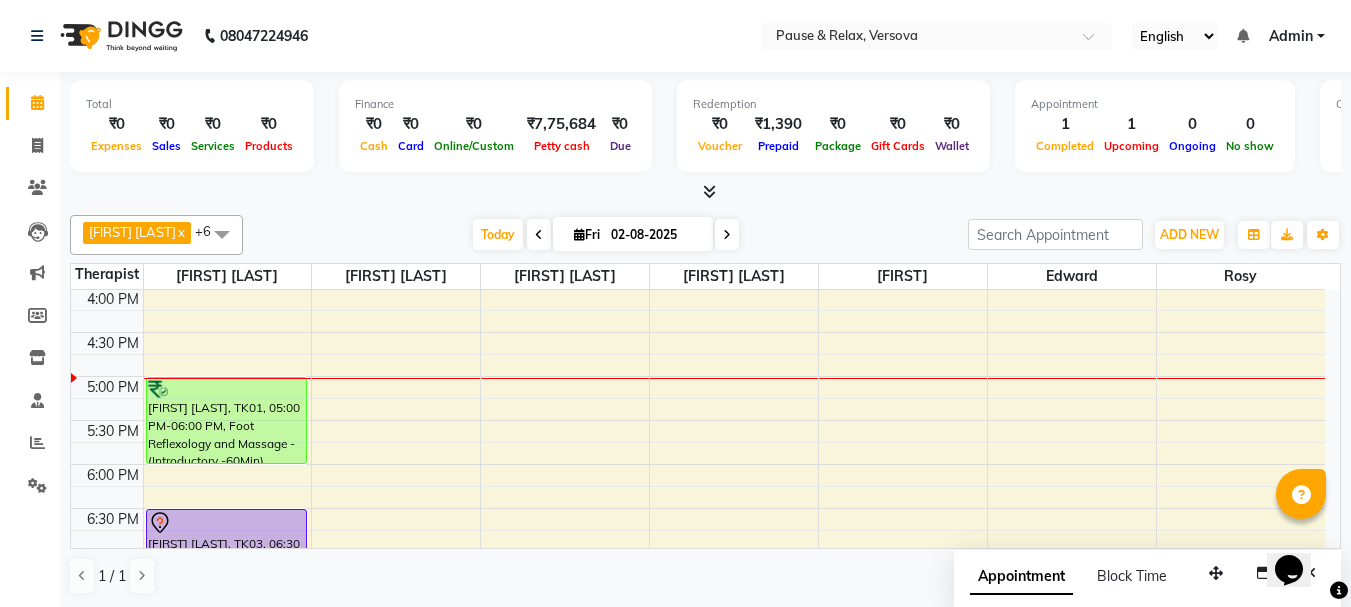 scroll, scrollTop: 529, scrollLeft: 0, axis: vertical 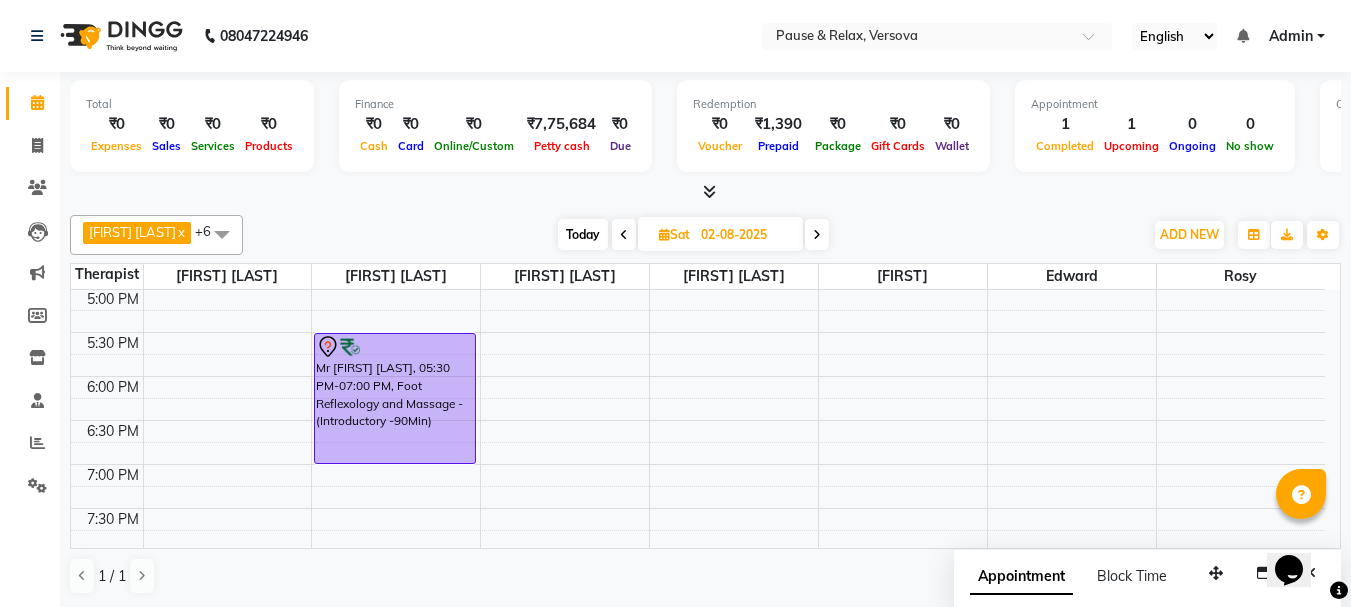 click at bounding box center [817, 235] 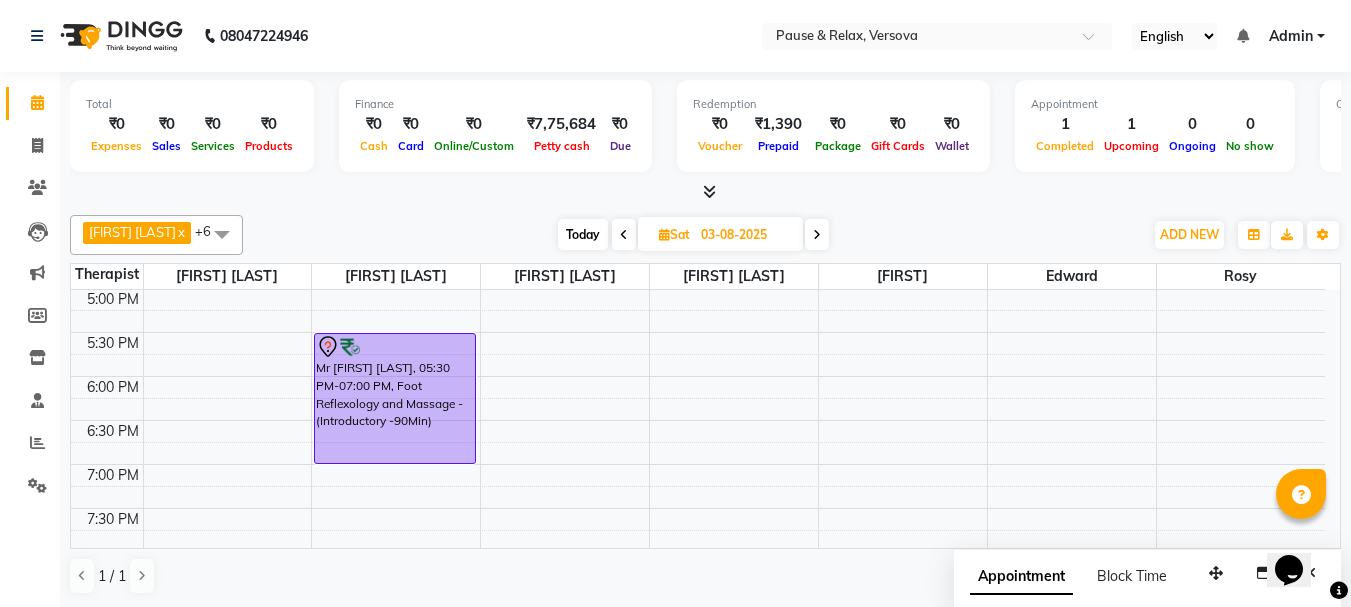 scroll, scrollTop: 529, scrollLeft: 0, axis: vertical 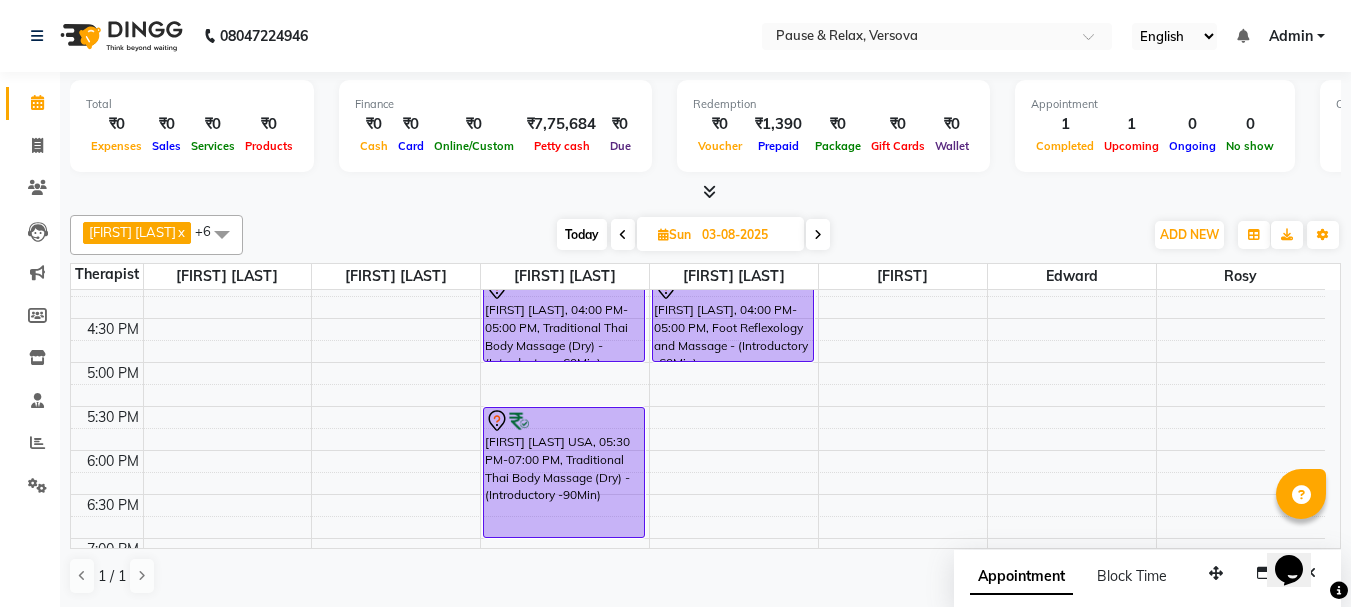 click on "Today" at bounding box center [582, 234] 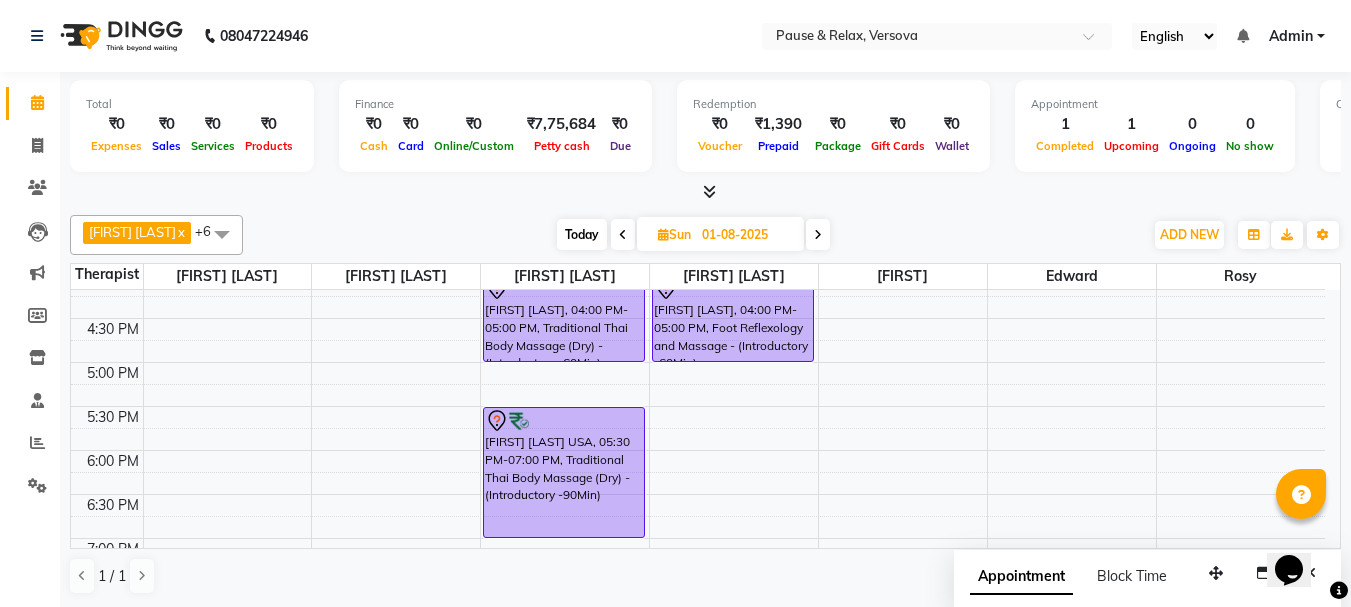 scroll, scrollTop: 529, scrollLeft: 0, axis: vertical 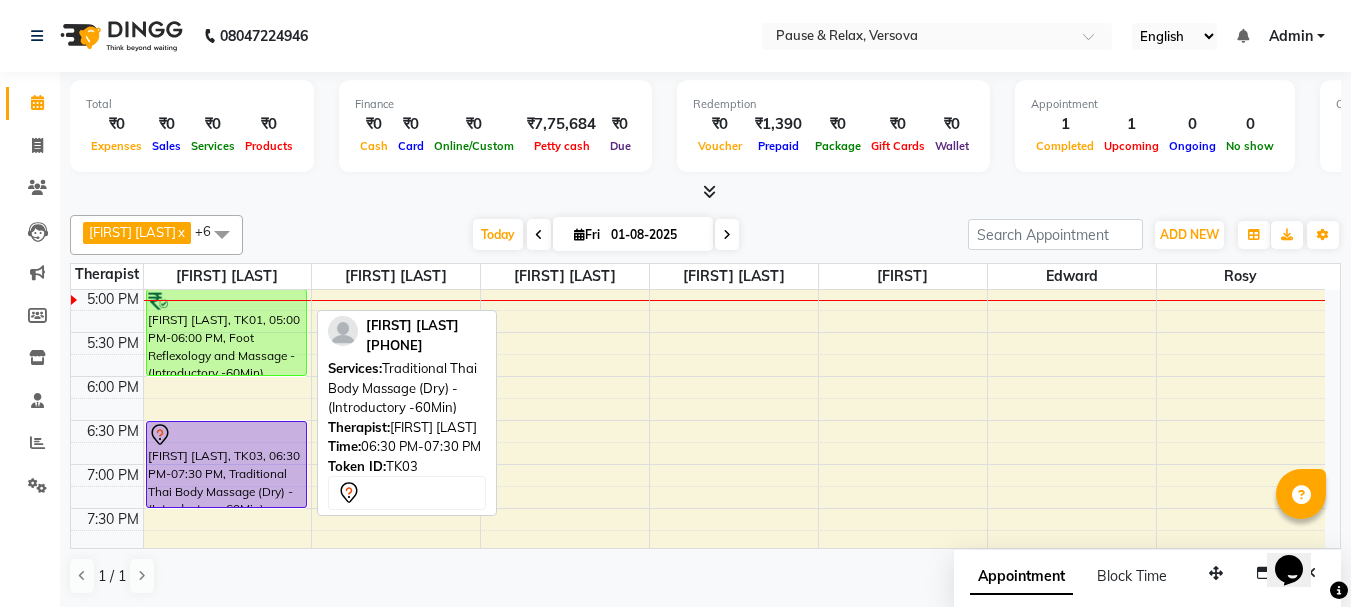 click on "[FIRST] [LAST], TK03, 06:30 PM-07:30 PM, Traditional Thai Body Massage (Dry) - (Introductory -60Min)" at bounding box center [227, 464] 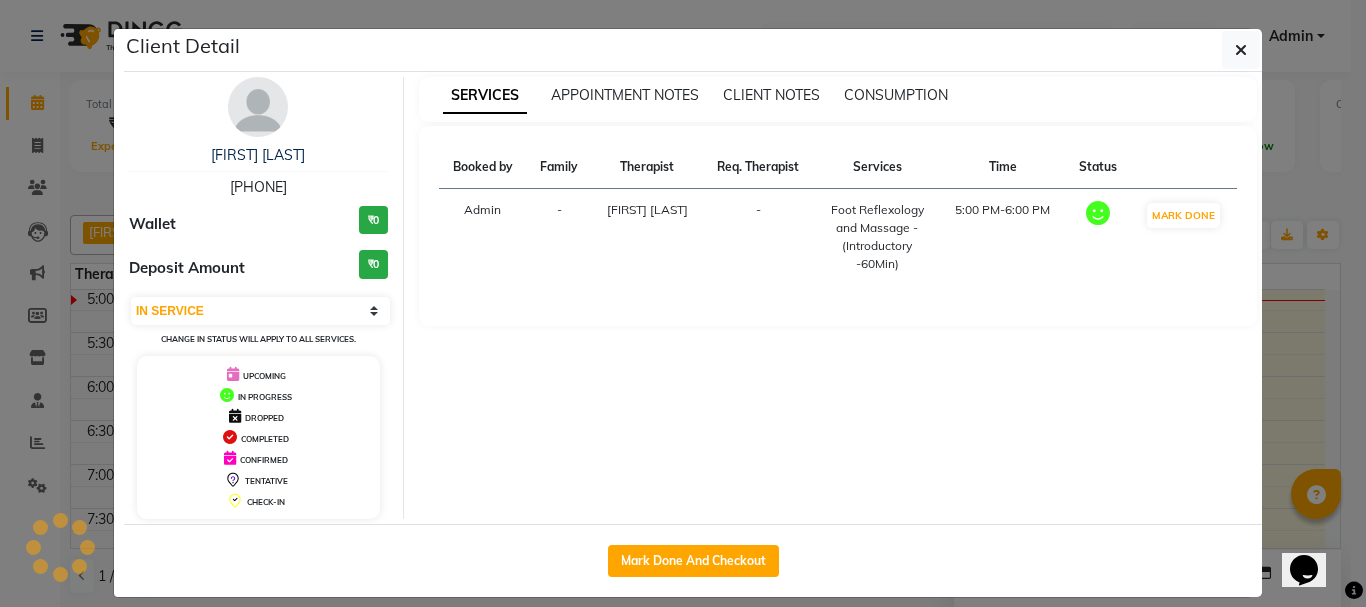 select on "7" 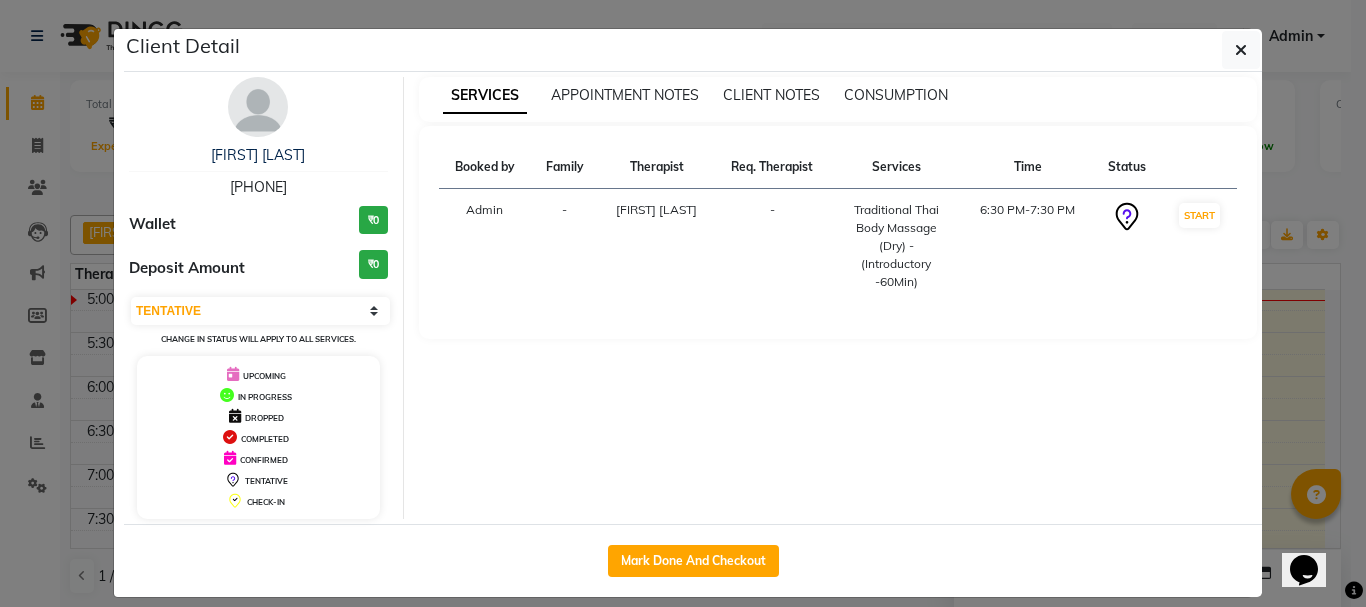 drag, startPoint x: 210, startPoint y: 186, endPoint x: 313, endPoint y: 186, distance: 103 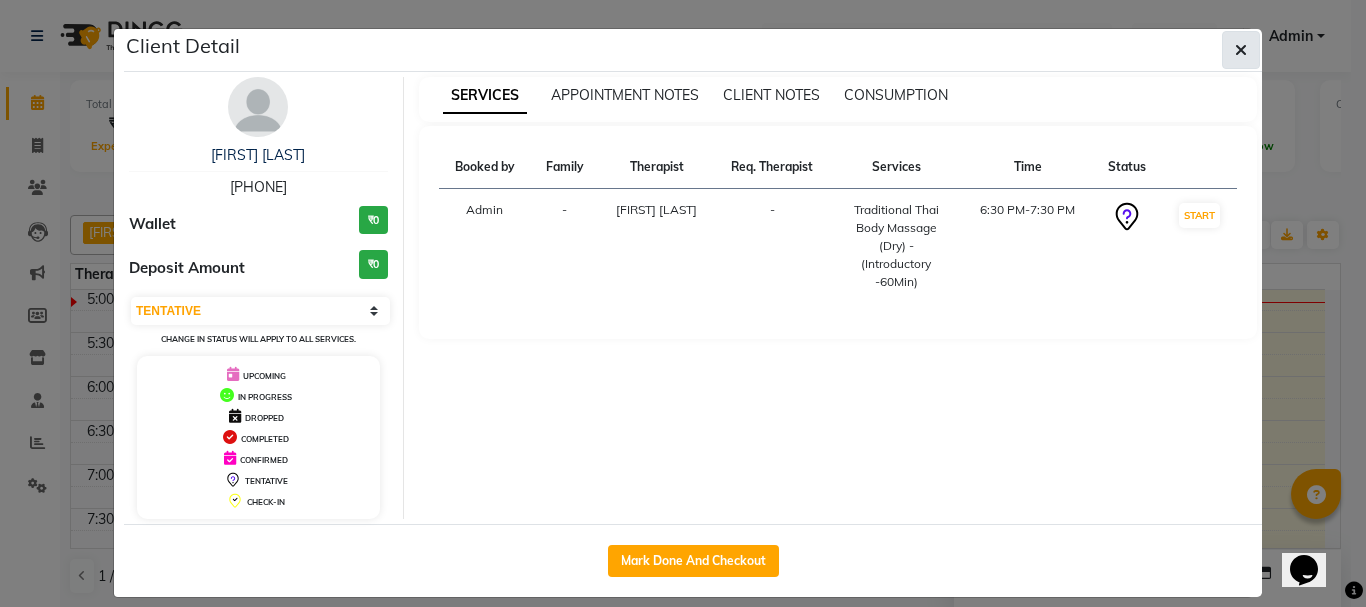 click 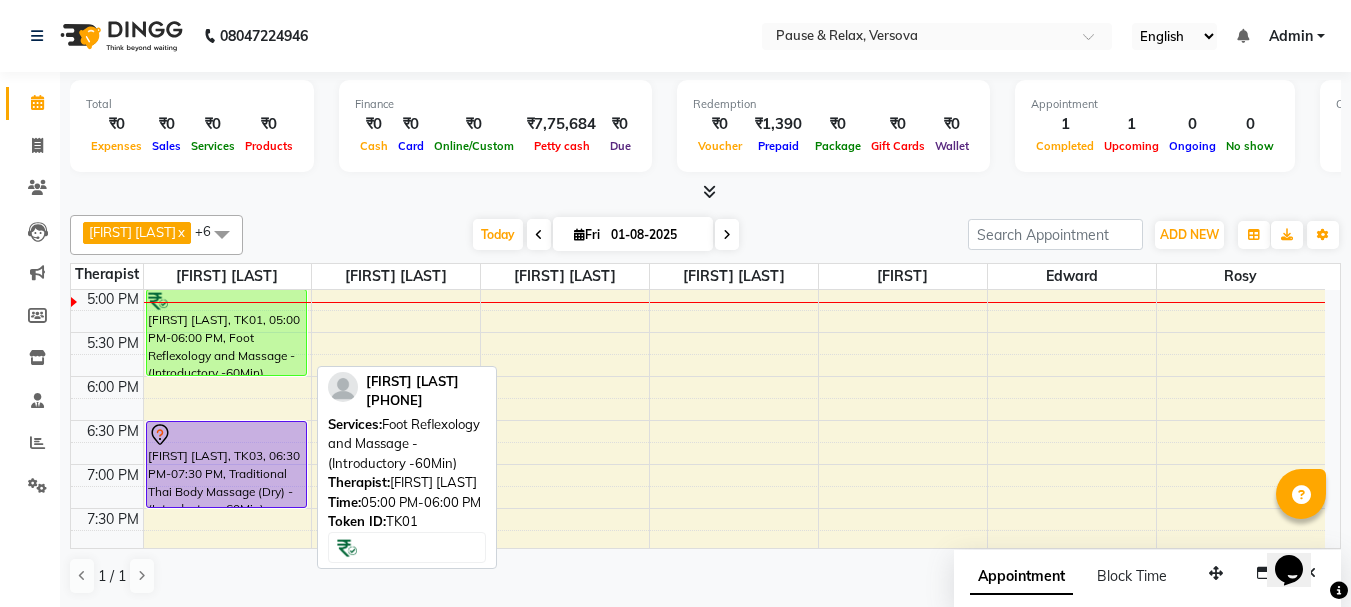 click on "[FIRST] [LAST], TK01, 05:00 PM-06:00 PM, Foot Reflexology and Massage - (Introductory -60Min)" at bounding box center [227, 332] 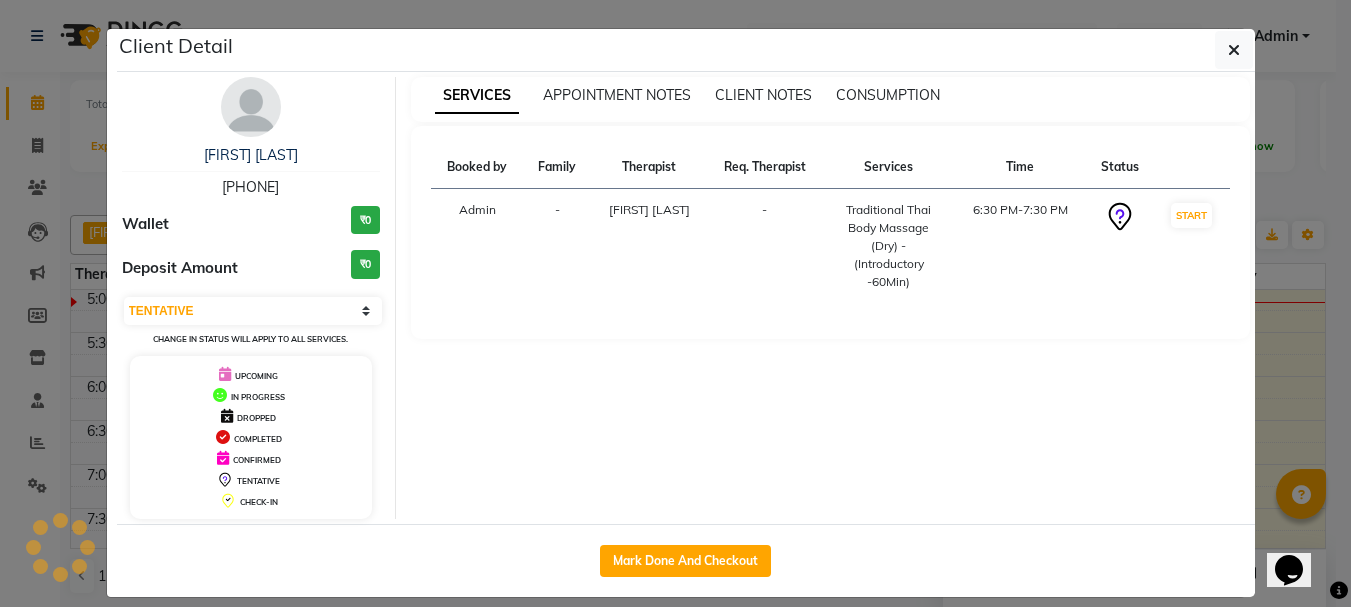 select on "1" 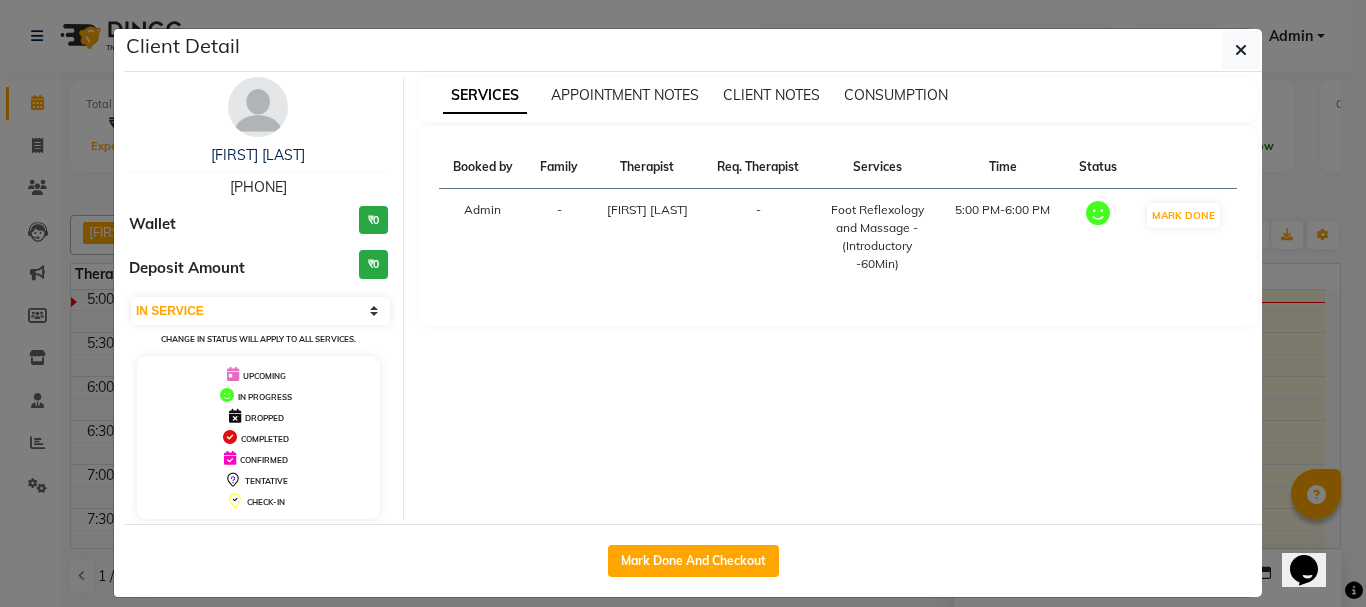 drag, startPoint x: 209, startPoint y: 186, endPoint x: 299, endPoint y: 186, distance: 90 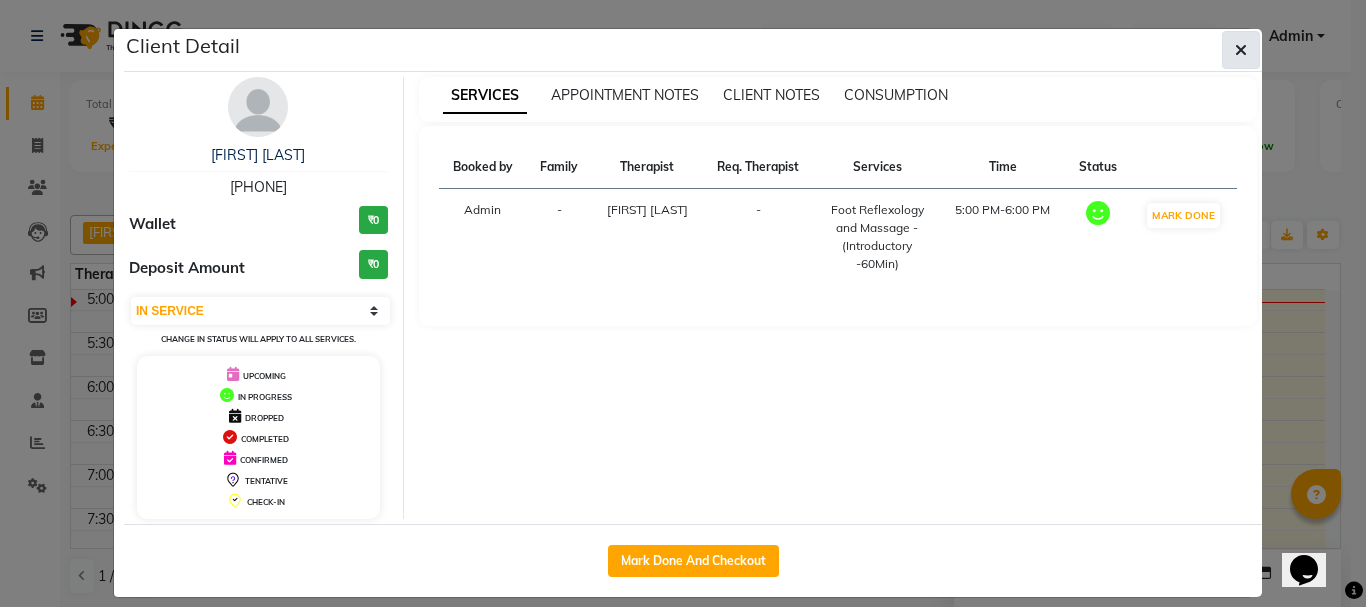 click 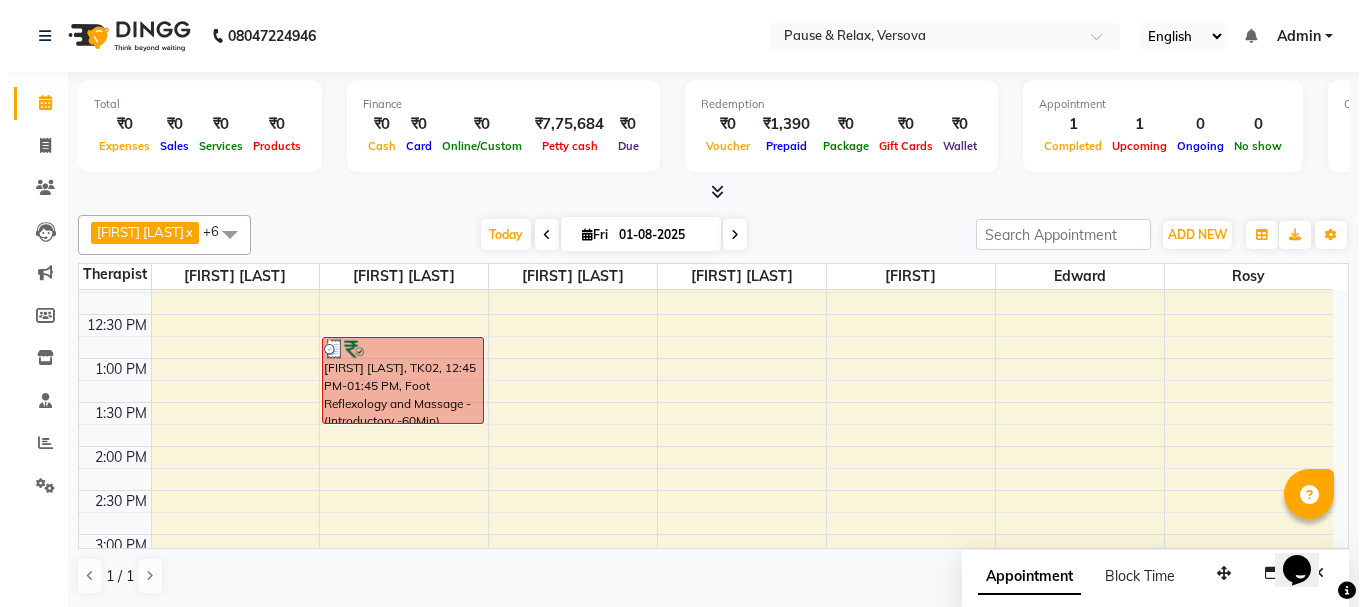 scroll, scrollTop: 46, scrollLeft: 0, axis: vertical 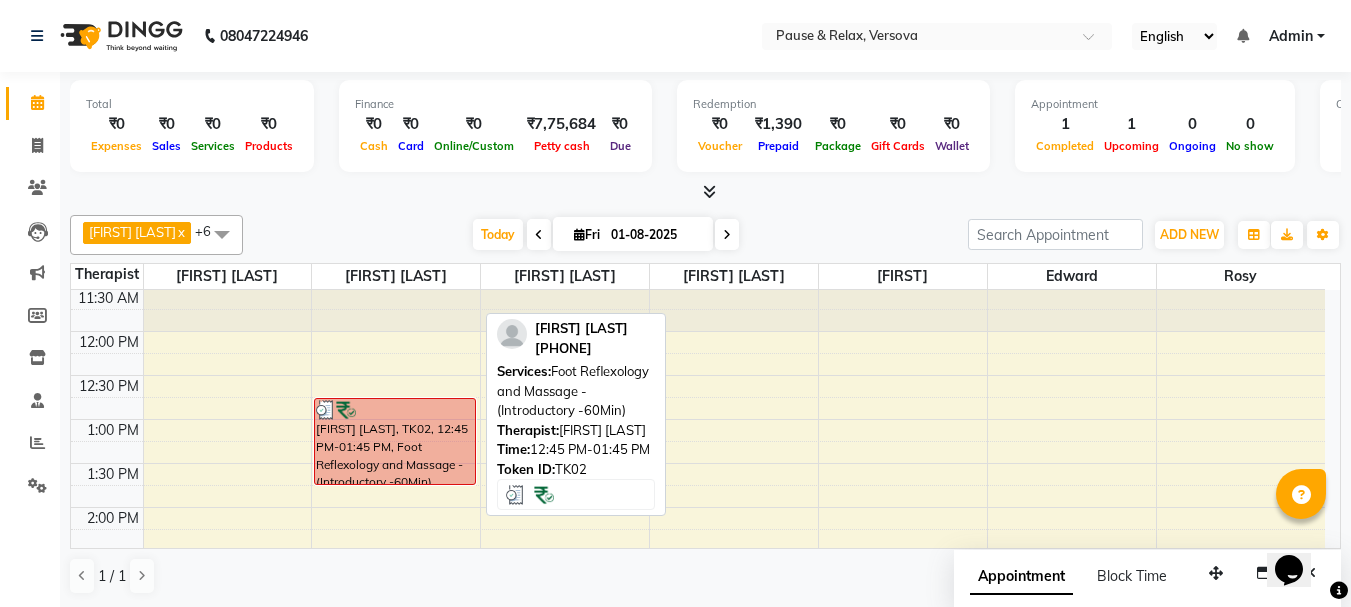 click on "[FIRST] [LAST], TK02, 12:45 PM-01:45 PM, Foot Reflexology and Massage - (Introductory -60Min)" at bounding box center (395, 441) 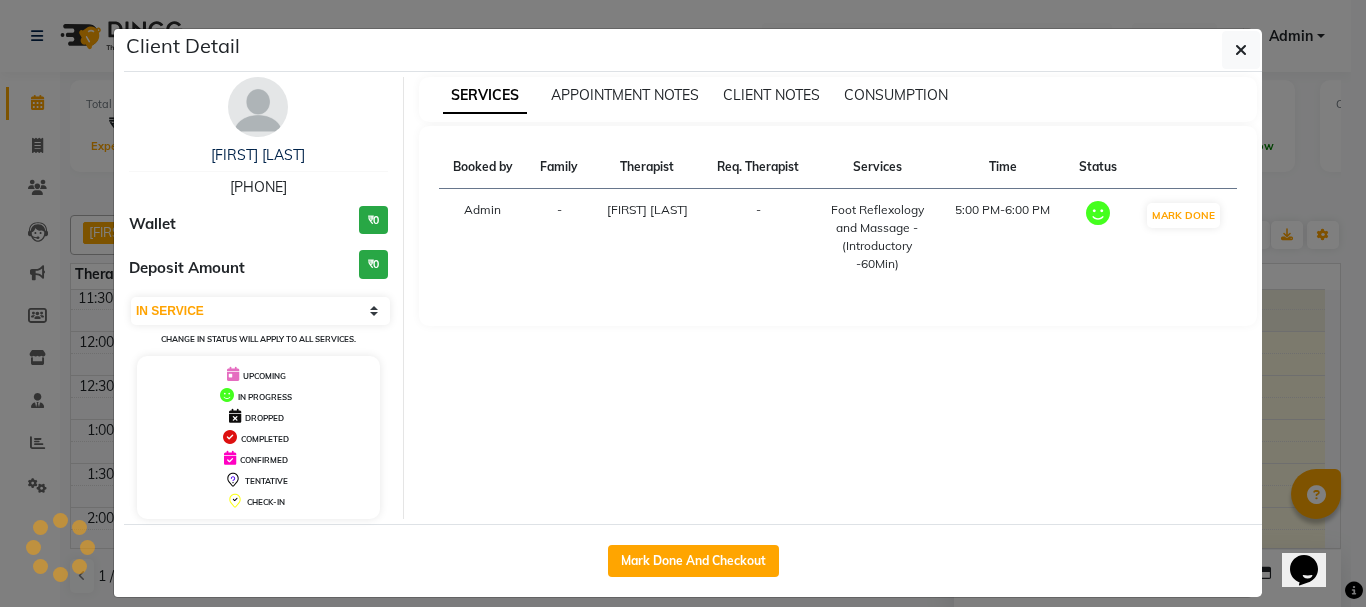 select on "3" 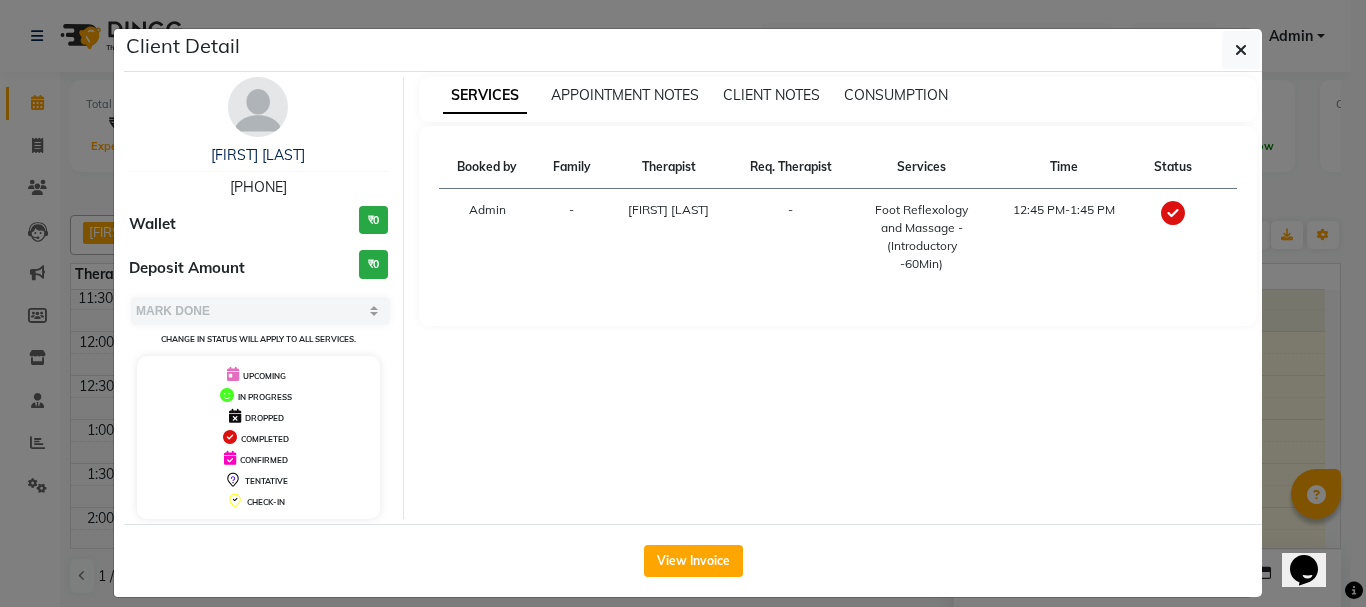 drag, startPoint x: 211, startPoint y: 187, endPoint x: 309, endPoint y: 187, distance: 98 